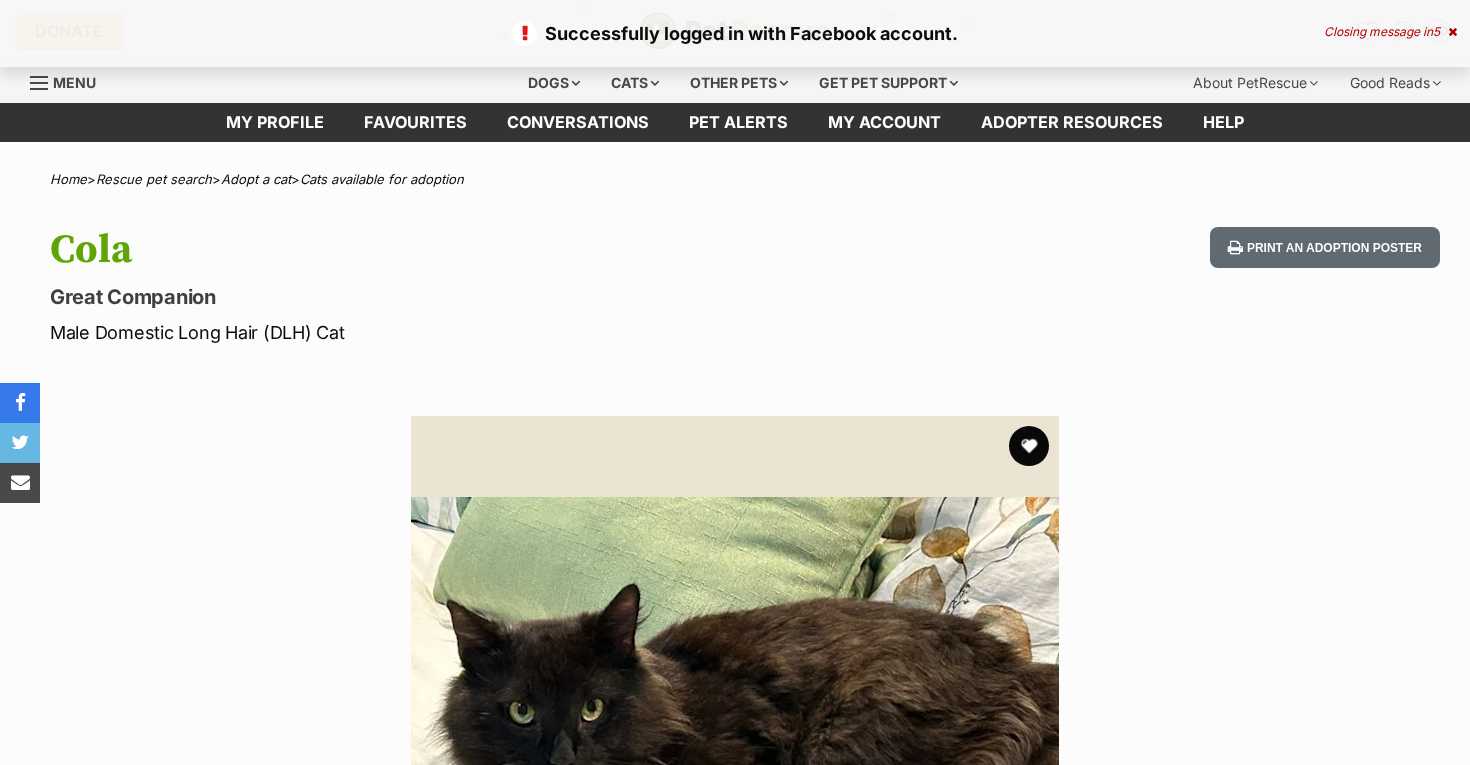scroll, scrollTop: 0, scrollLeft: 0, axis: both 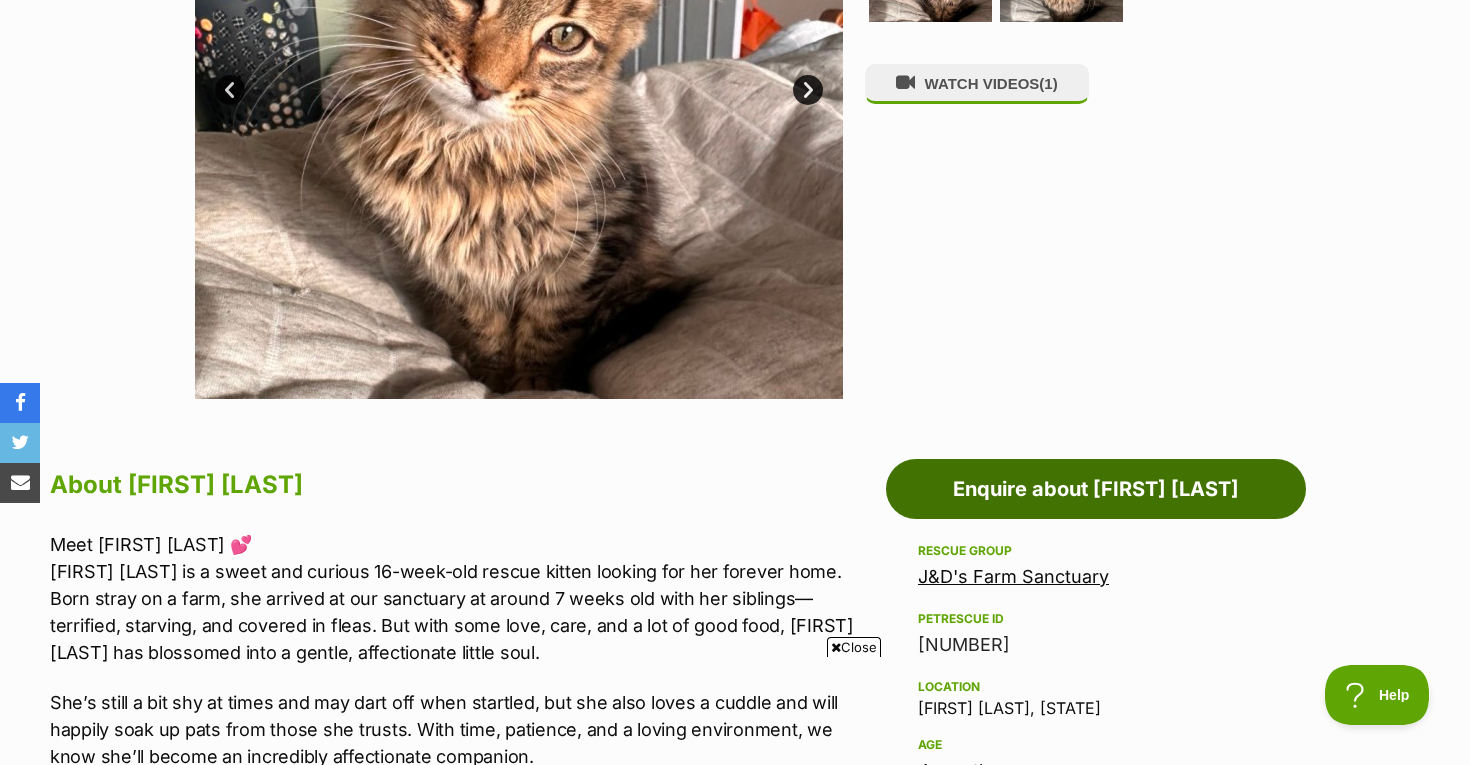 click on "Enquire about Meg Mac" at bounding box center [1096, 489] 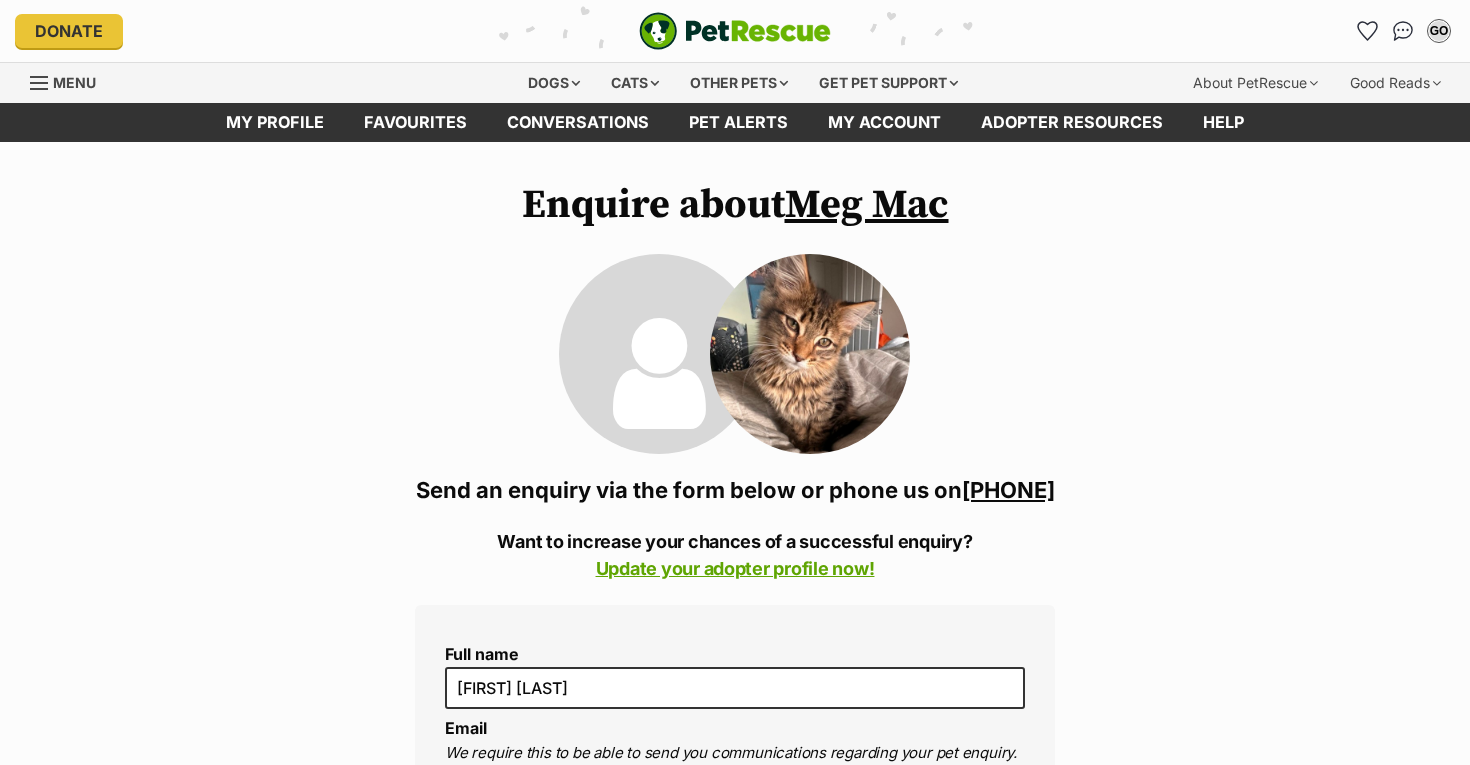 scroll, scrollTop: 0, scrollLeft: 0, axis: both 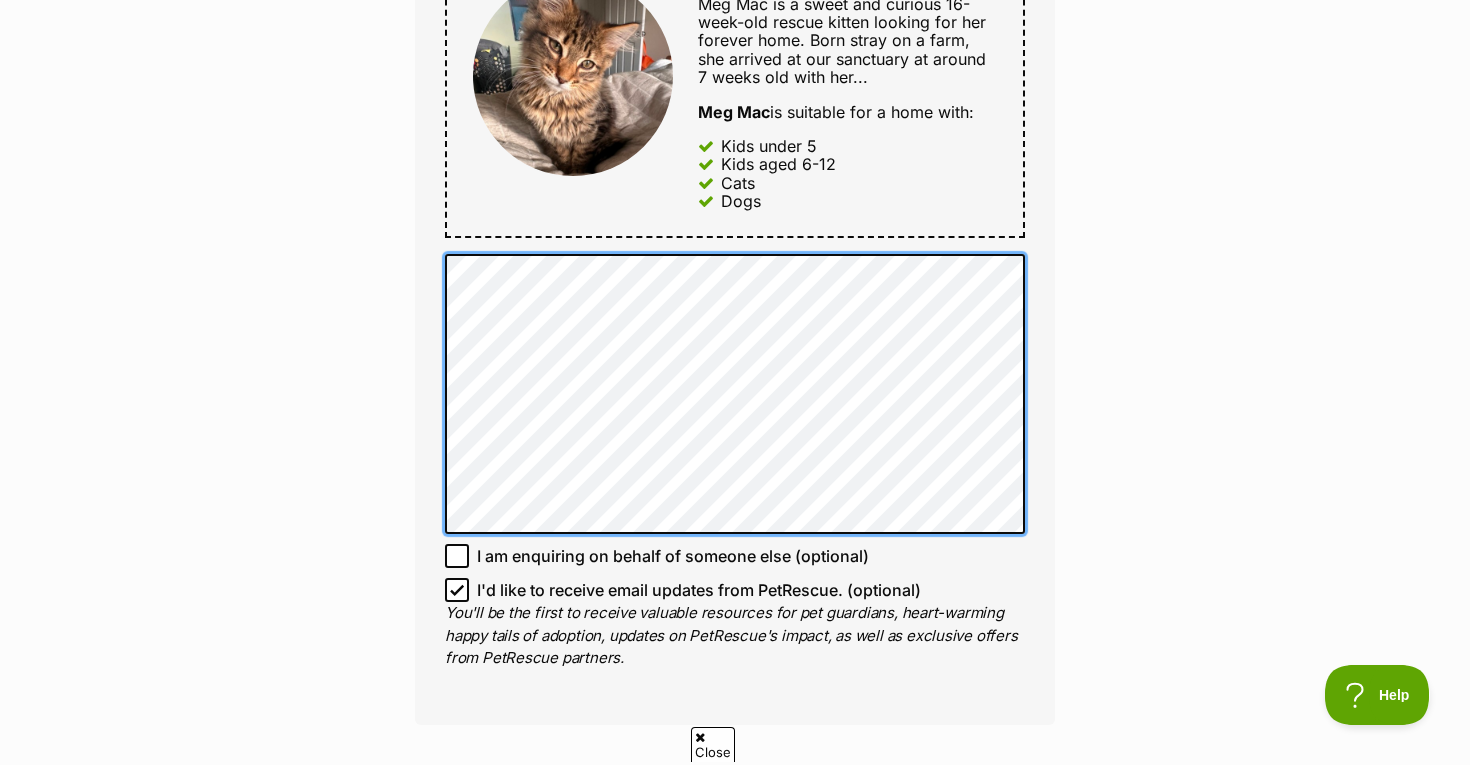 click on "Full name Genevieve Oleary
Email
We require this to be able to send you communications regarding your pet enquiry.
zcrowther@student.unimelb.edu.au
Phone number United States +1 United Kingdom +44 Afghanistan (‫افغانستان‬‎) +93 Albania (Shqipëri) +355 Algeria (‫الجزائر‬‎) +213 American Samoa +1684 Andorra +376 Angola +244 Anguilla +1264 Antigua and Barbuda +1268 Argentina +54 Armenia (Հայաստան) +374 Aruba +297 Australia +61 Austria (Österreich) +43 Azerbaijan (Azərbaycan) +994 Bahamas +1242 Bahrain (‫البحرين‬‎) +973 Bangladesh (বাংলাদেশ) +880 Barbados +1246 Belarus (Беларусь) +375 Belgium (België) +32 Belize +501 Benin (Bénin) +229 Bermuda +1441 Bhutan (འབྲུག) +975 Bolivia +591 Bosnia and Herzegovina (Босна и Херцеговина) +387 Botswana +267 Brazil (Brasil) +55 British Indian Ocean Territory +246 British Virgin Islands +1284 Brunei +673 Bulgaria (България) +359 Burkina Faso +1" at bounding box center [735, 70] 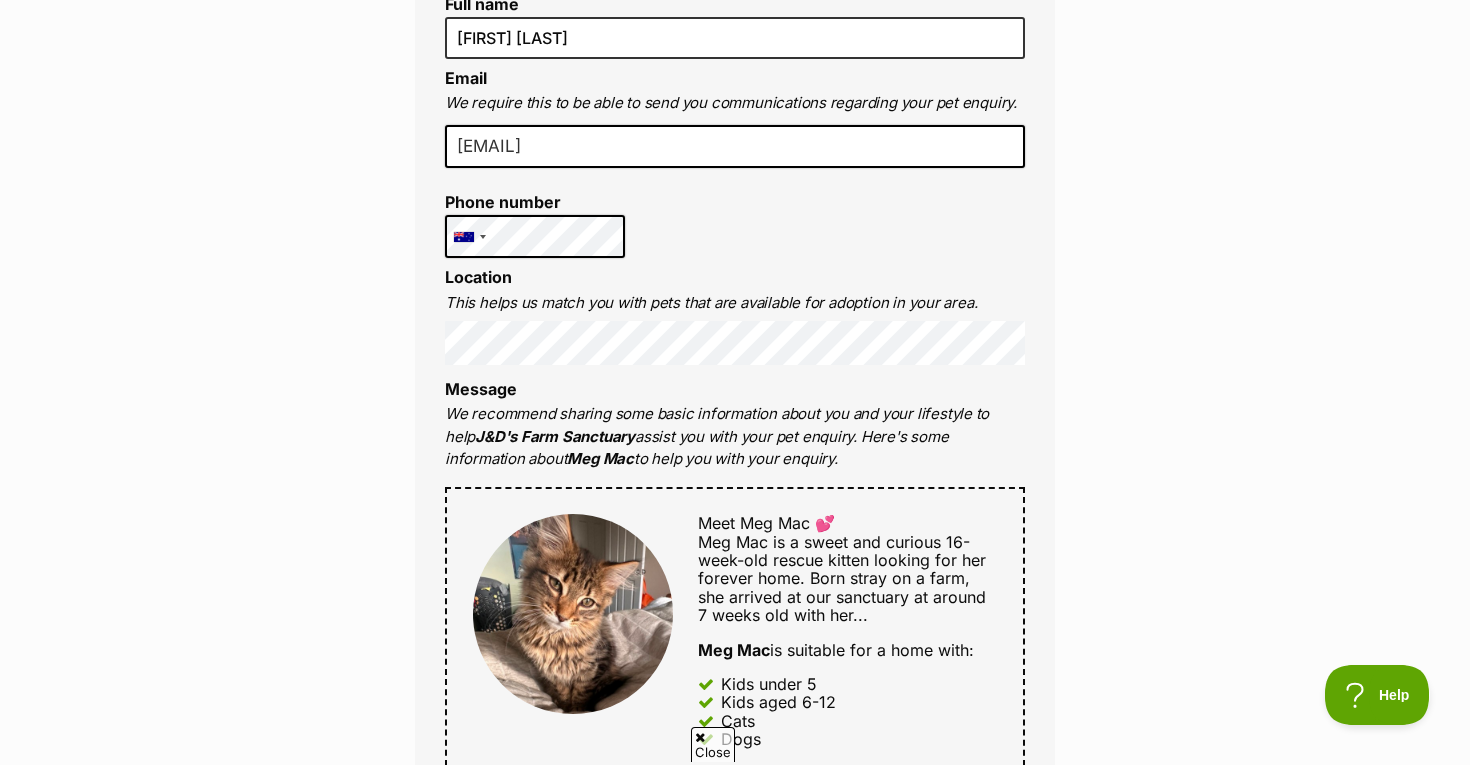 scroll, scrollTop: 649, scrollLeft: 0, axis: vertical 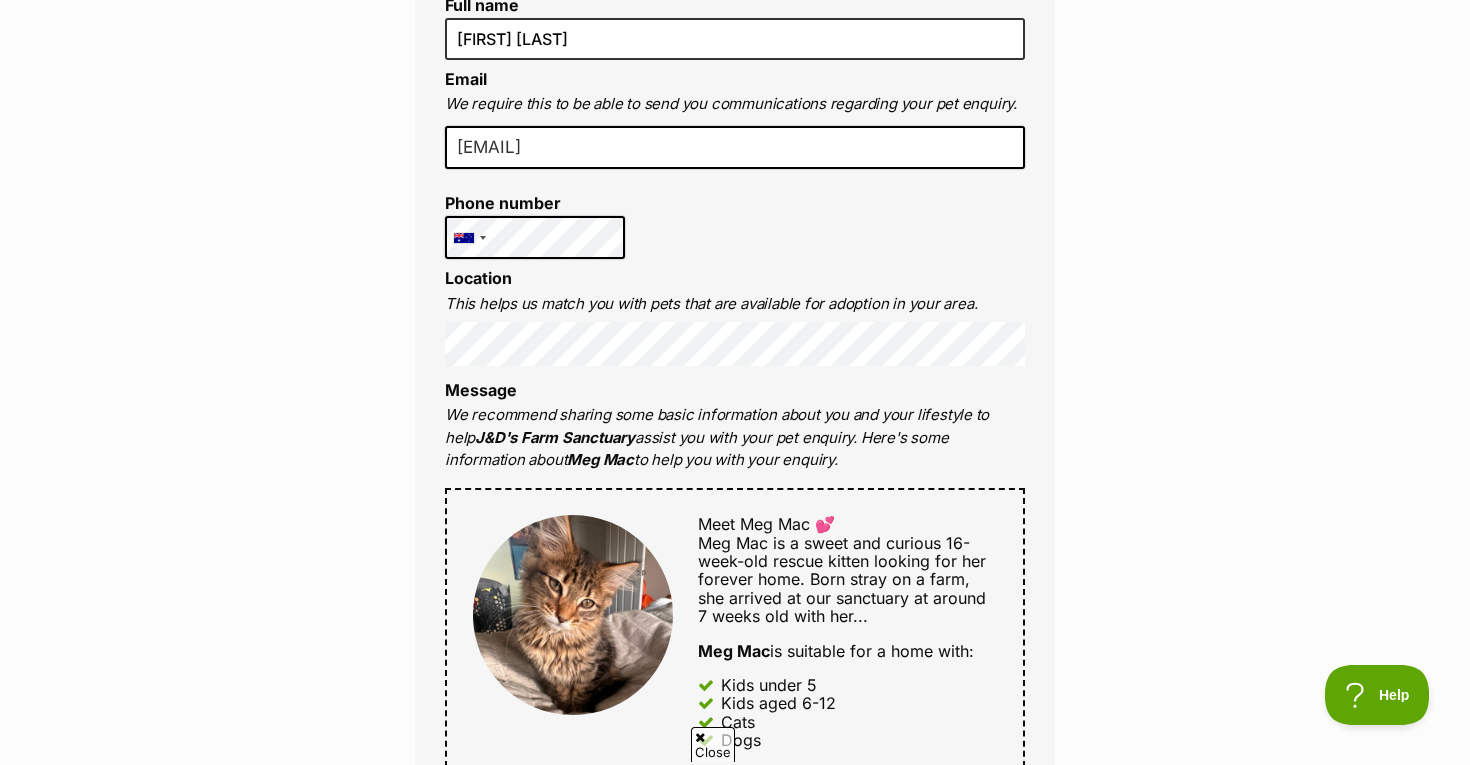 click on "zcrowther@student.unimelb.edu.au" at bounding box center (735, 148) 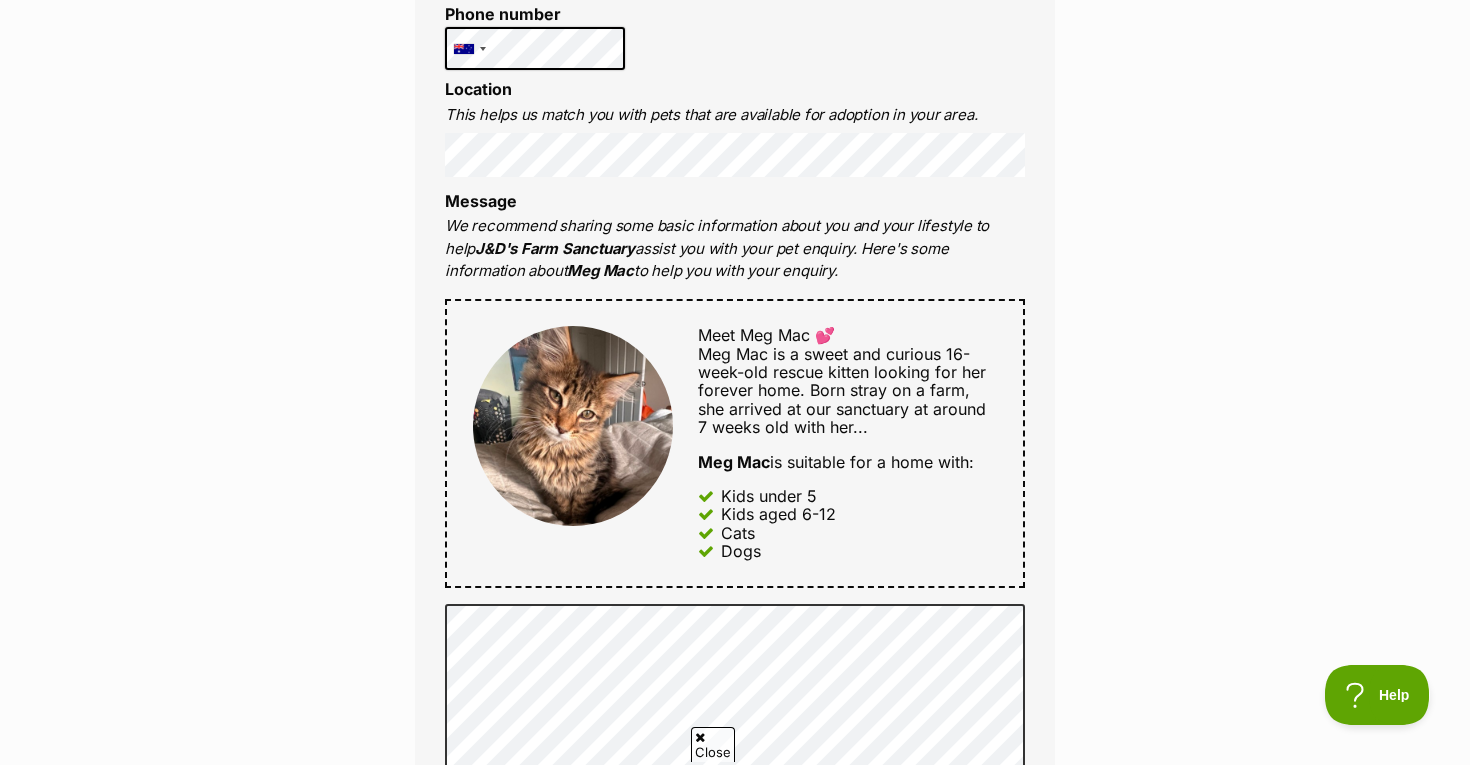 scroll, scrollTop: 841, scrollLeft: 0, axis: vertical 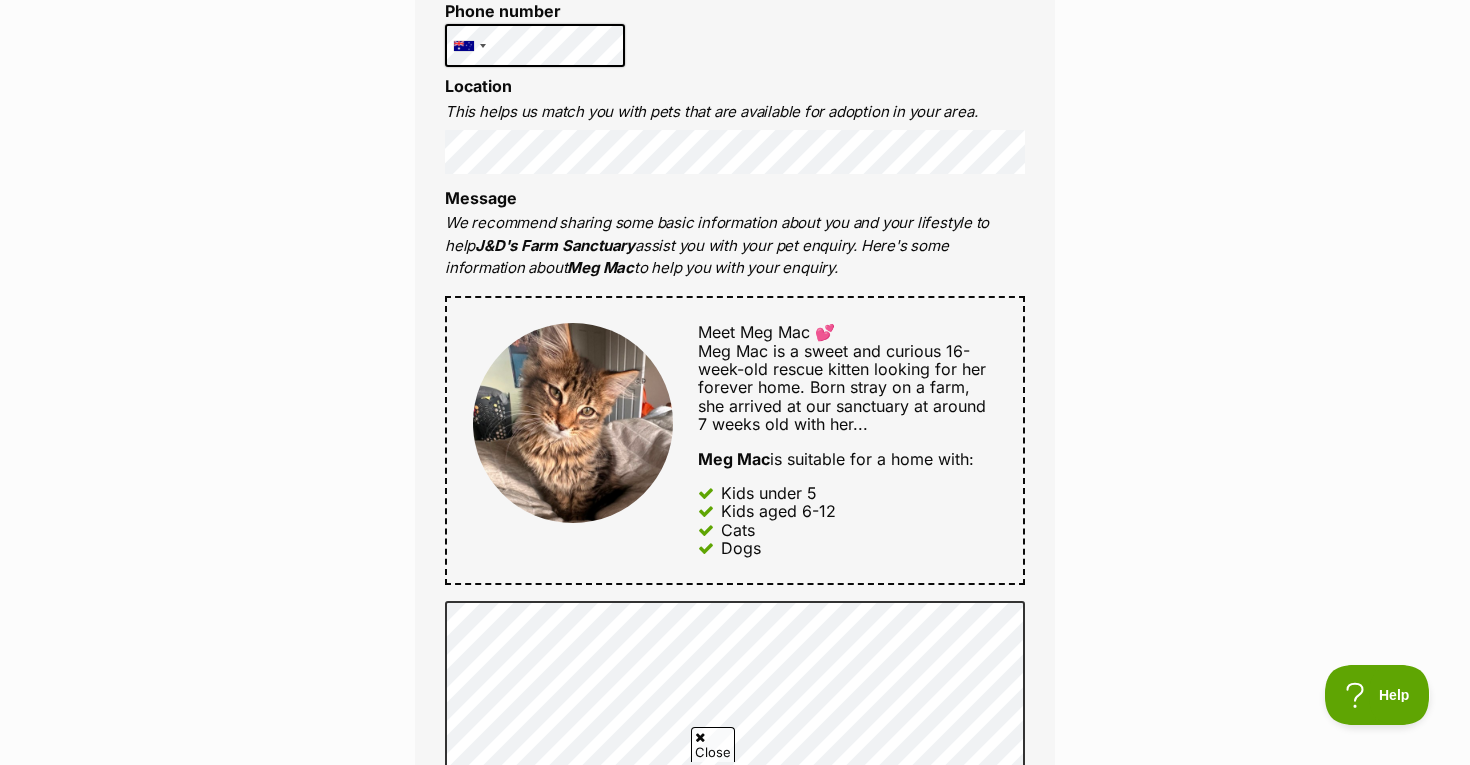type on "genevieveoleary@icloud.com" 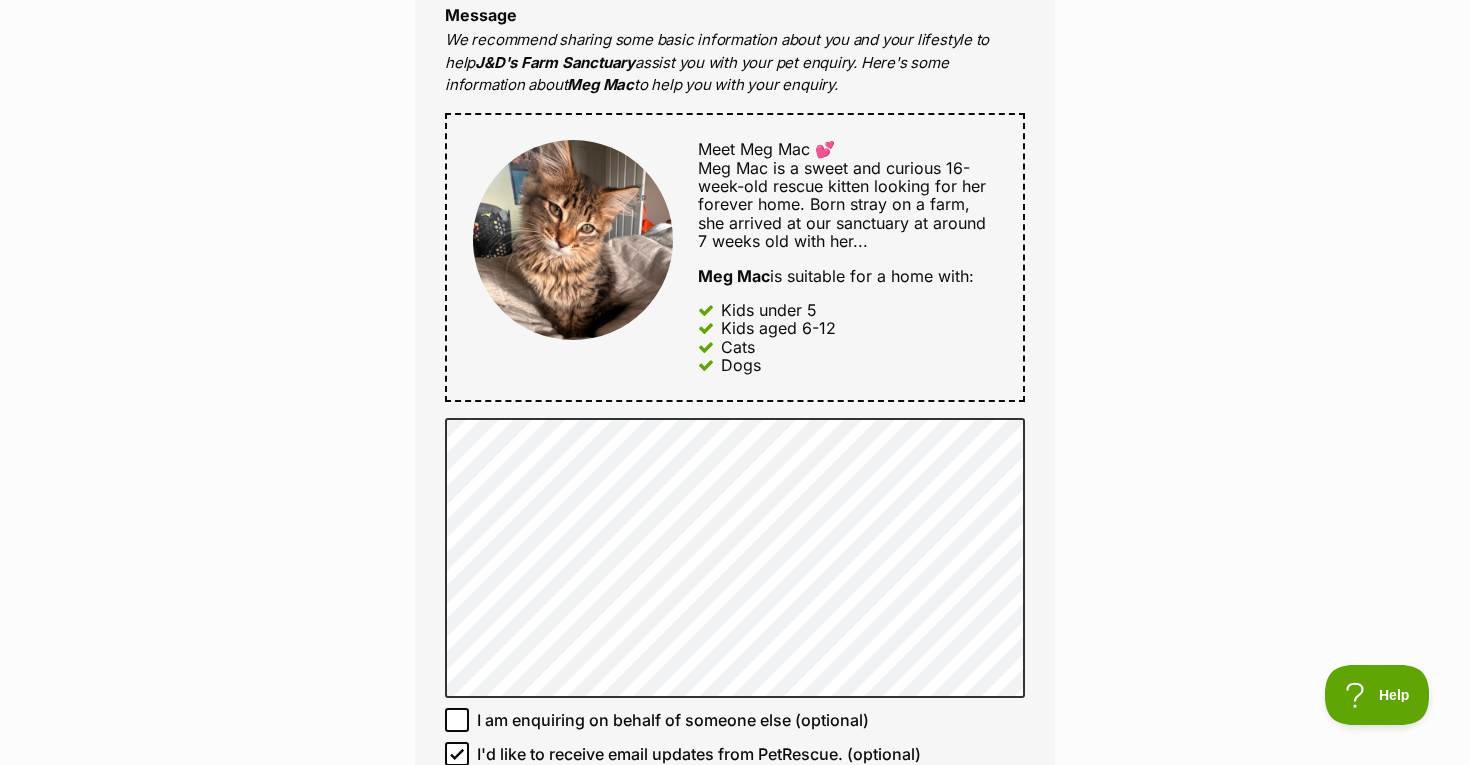 scroll, scrollTop: 1036, scrollLeft: 0, axis: vertical 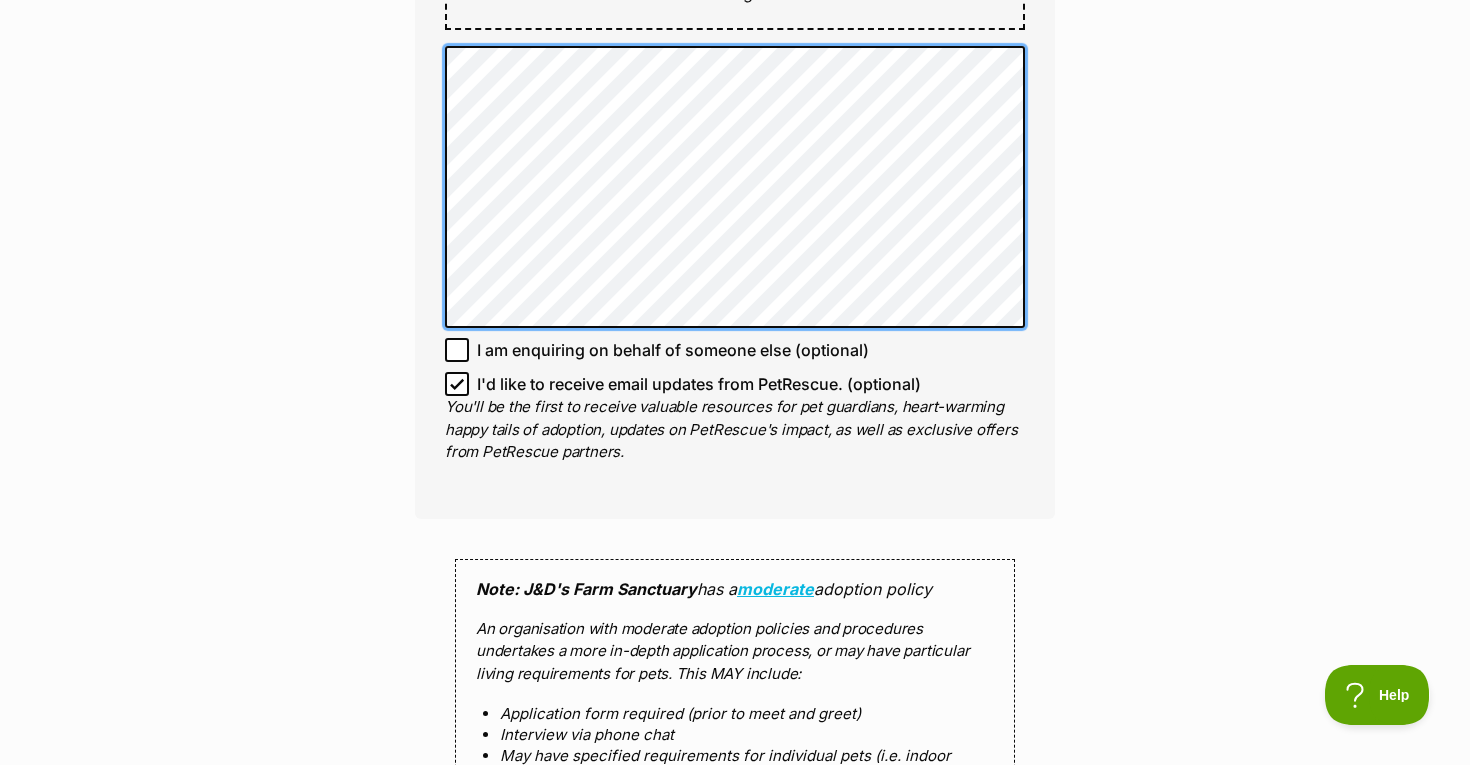 click on "Full name Genevieve Oleary
Email
We require this to be able to send you communications regarding your pet enquiry.
genevieveoleary@icloud.com
Phone number United States +1 United Kingdom +44 Afghanistan (‫افغانستان‬‎) +93 Albania (Shqipëri) +355 Algeria (‫الجزائر‬‎) +213 American Samoa +1684 Andorra +376 Angola +244 Anguilla +1264 Antigua and Barbuda +1268 Argentina +54 Armenia (Հայաստան) +374 Aruba +297 Australia +61 Austria (Österreich) +43 Azerbaijan (Azərbaycan) +994 Bahamas +1242 Bahrain (‫البحرين‬‎) +973 Bangladesh (বাংলাদেশ) +880 Barbados +1246 Belarus (Беларусь) +375 Belgium (België) +32 Belize +501 Benin (Bénin) +229 Bermuda +1441 Bhutan (འབྲུག) +975 Bolivia +591 Bosnia and Herzegovina (Босна и Херцеговина) +387 Botswana +267 Brazil (Brasil) +55 British Indian Ocean Territory +246 British Virgin Islands +1284 Brunei +673 Bulgaria (България) +359 Burkina Faso +226 +257" at bounding box center [735, -137] 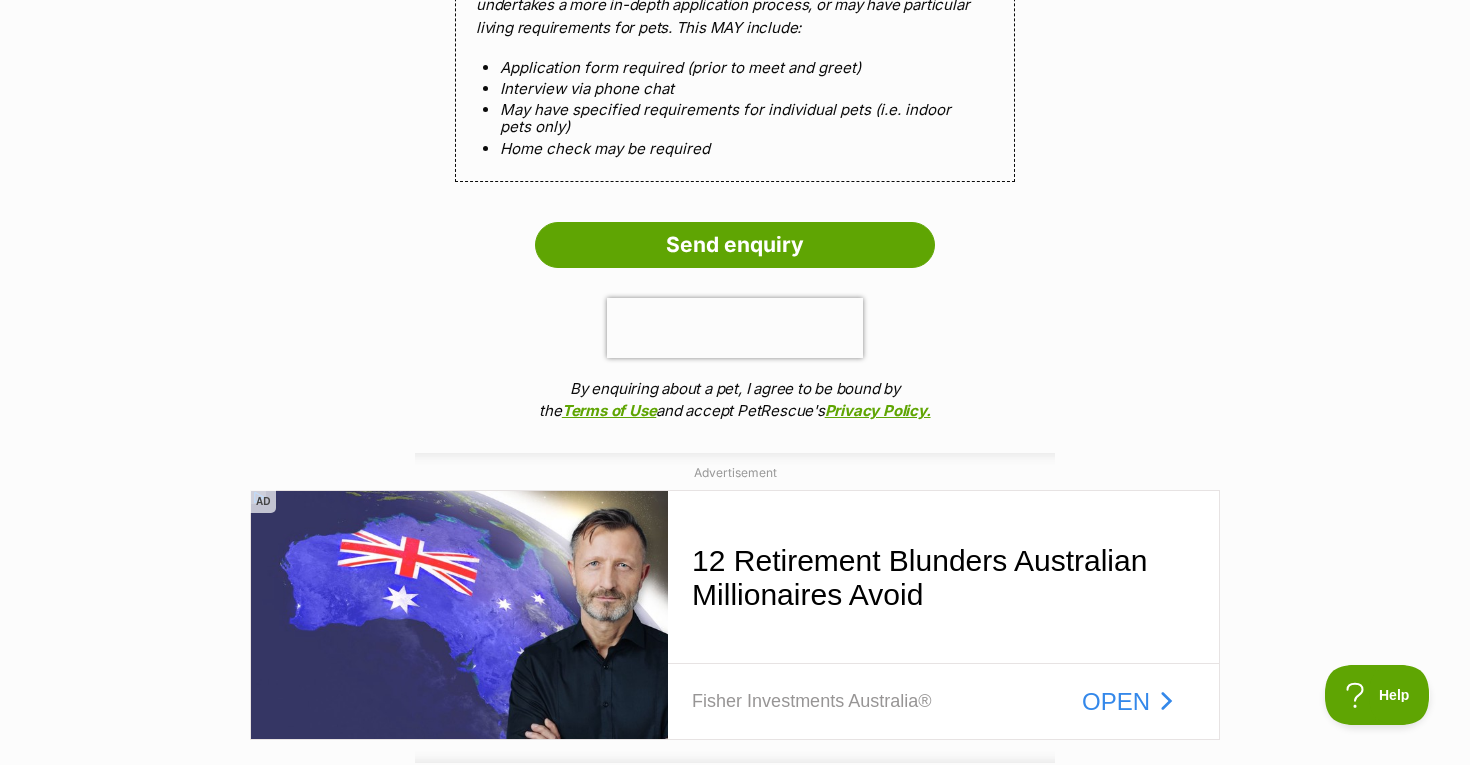 scroll, scrollTop: 2034, scrollLeft: 0, axis: vertical 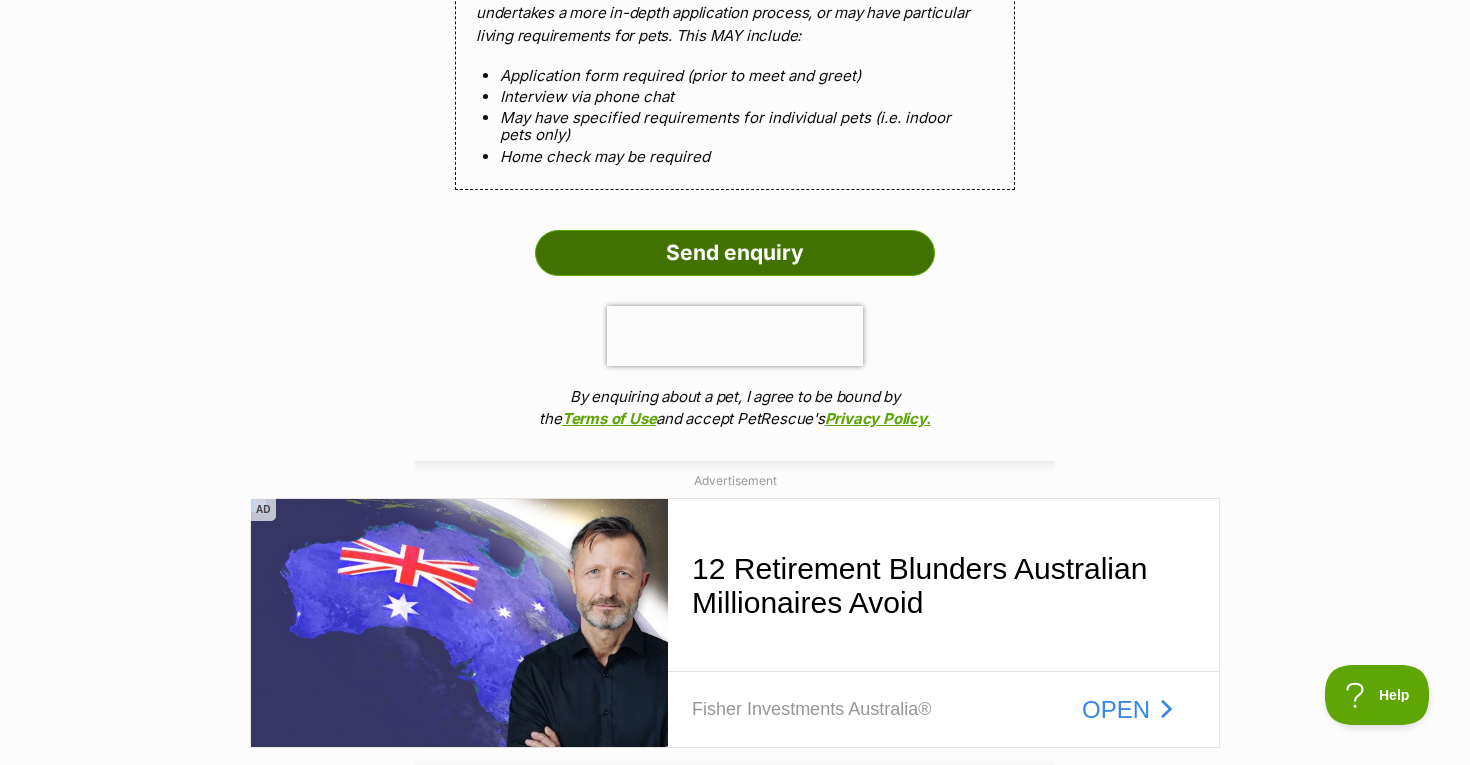 click on "Send enquiry" at bounding box center (735, 253) 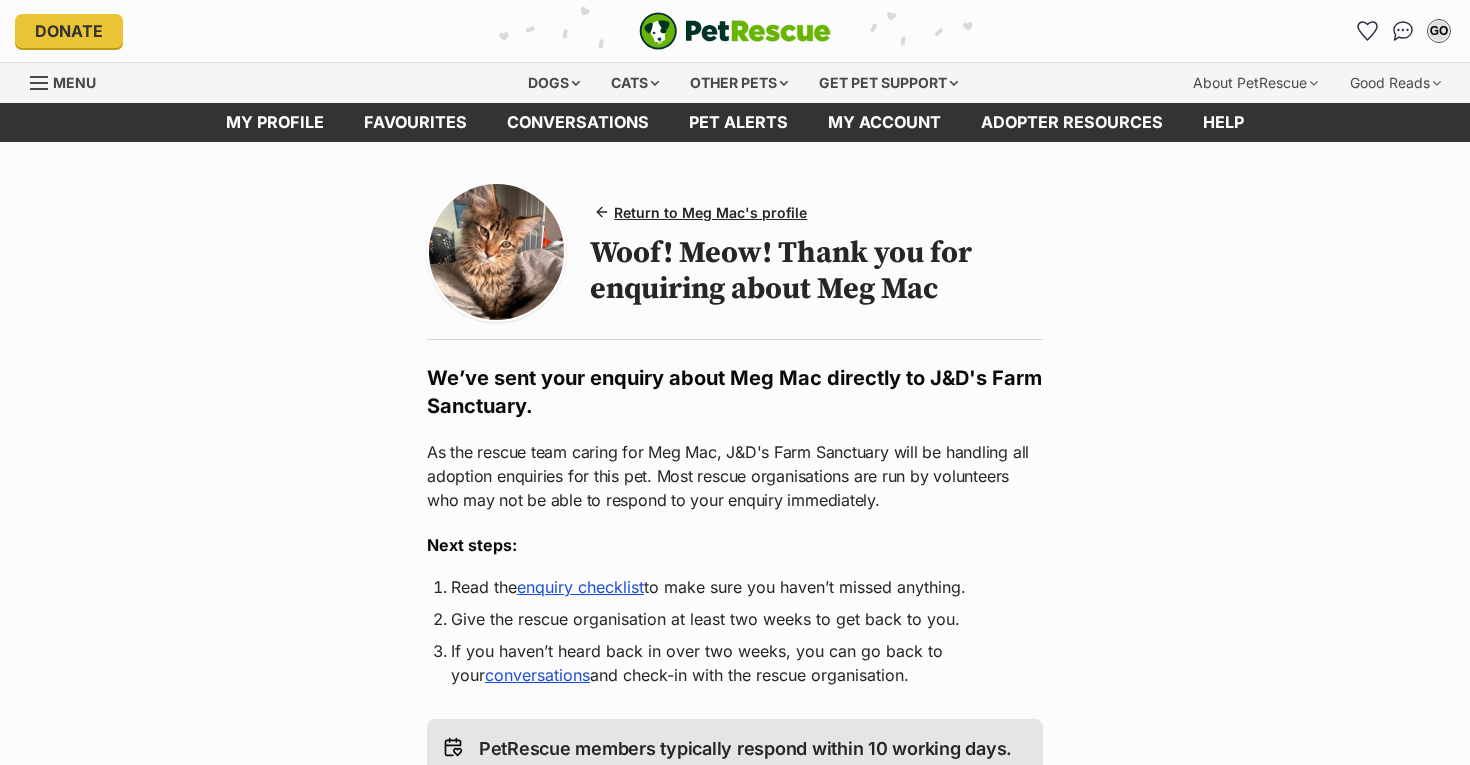 scroll, scrollTop: 0, scrollLeft: 0, axis: both 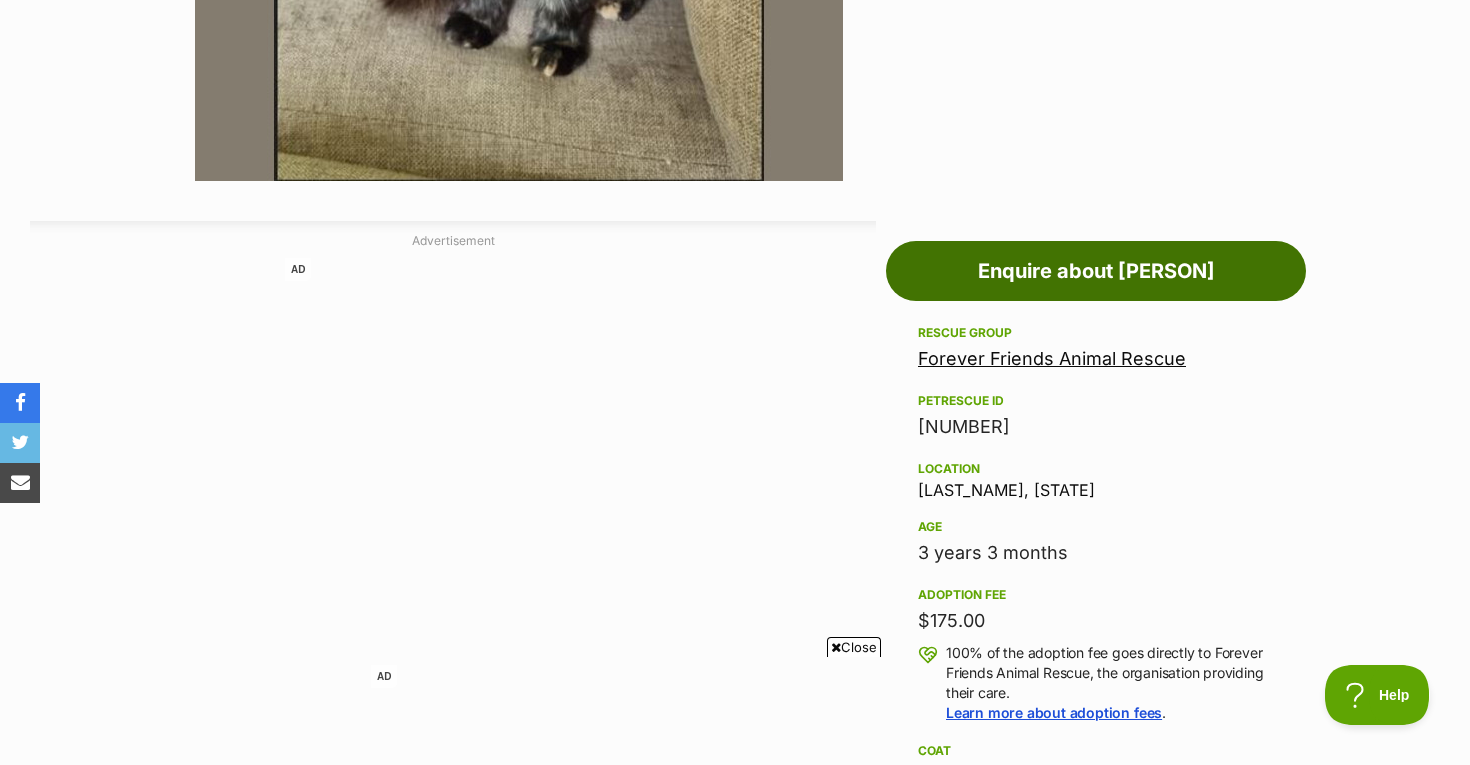 click on "Enquire about [PERSON]" at bounding box center [1096, 271] 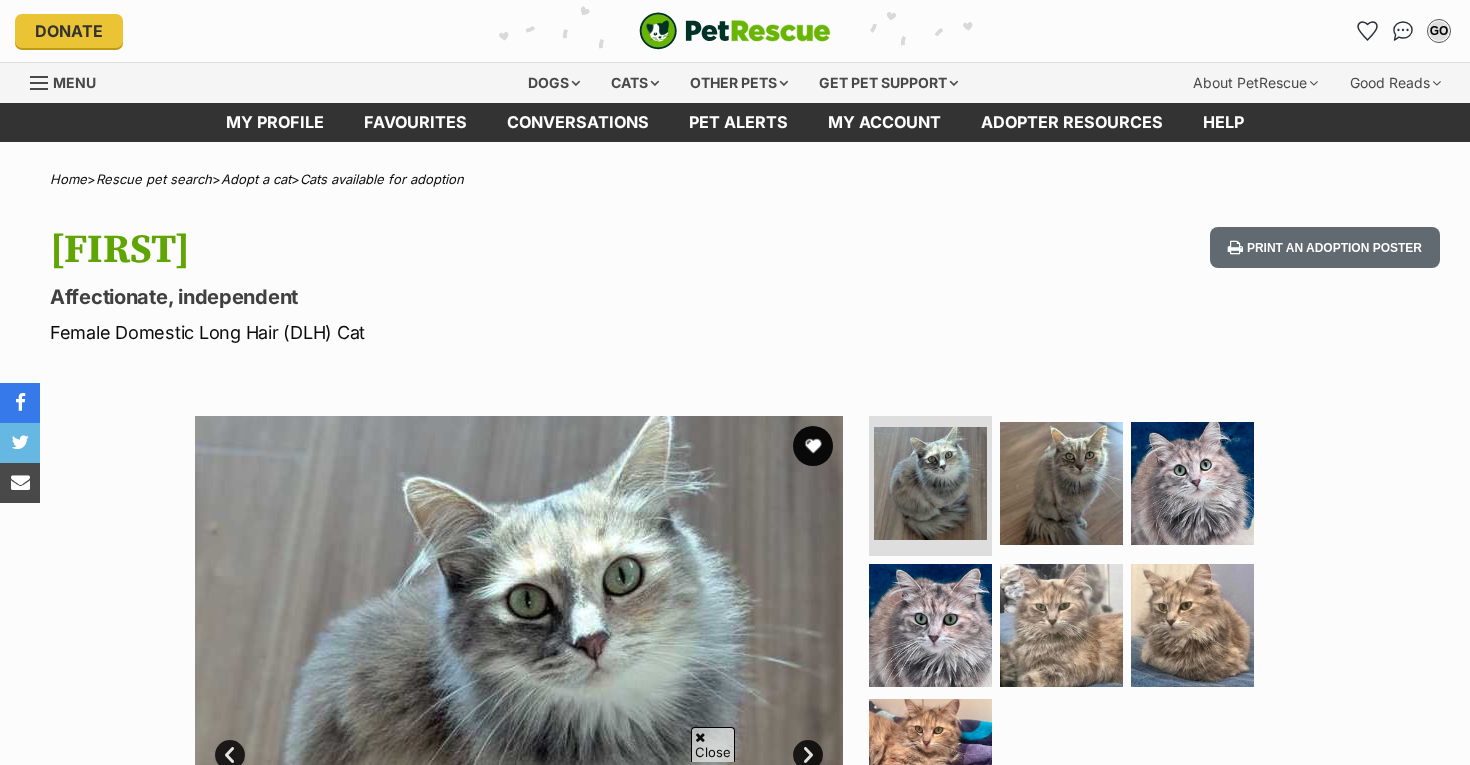 scroll, scrollTop: 277, scrollLeft: 0, axis: vertical 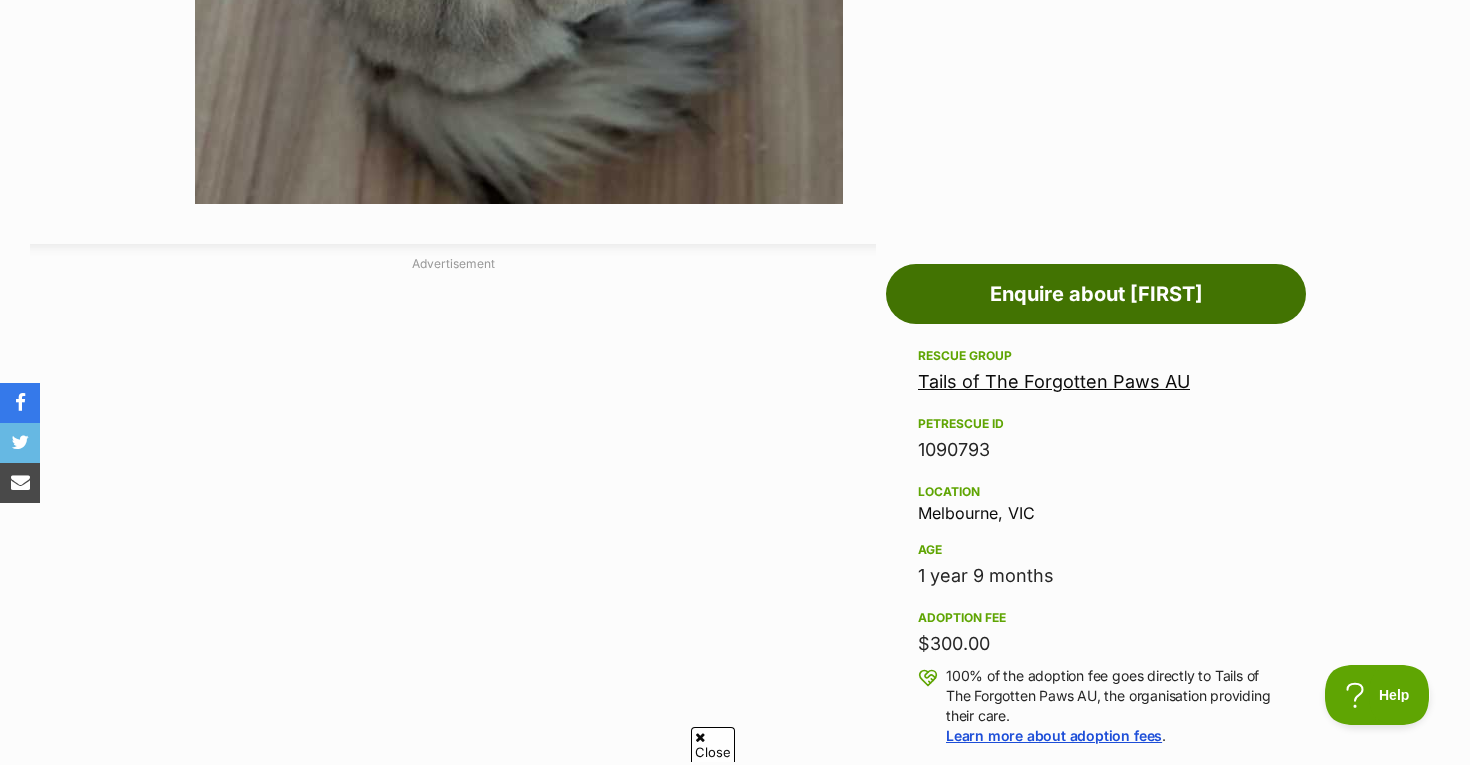 click on "Enquire about Leia" at bounding box center [1096, 294] 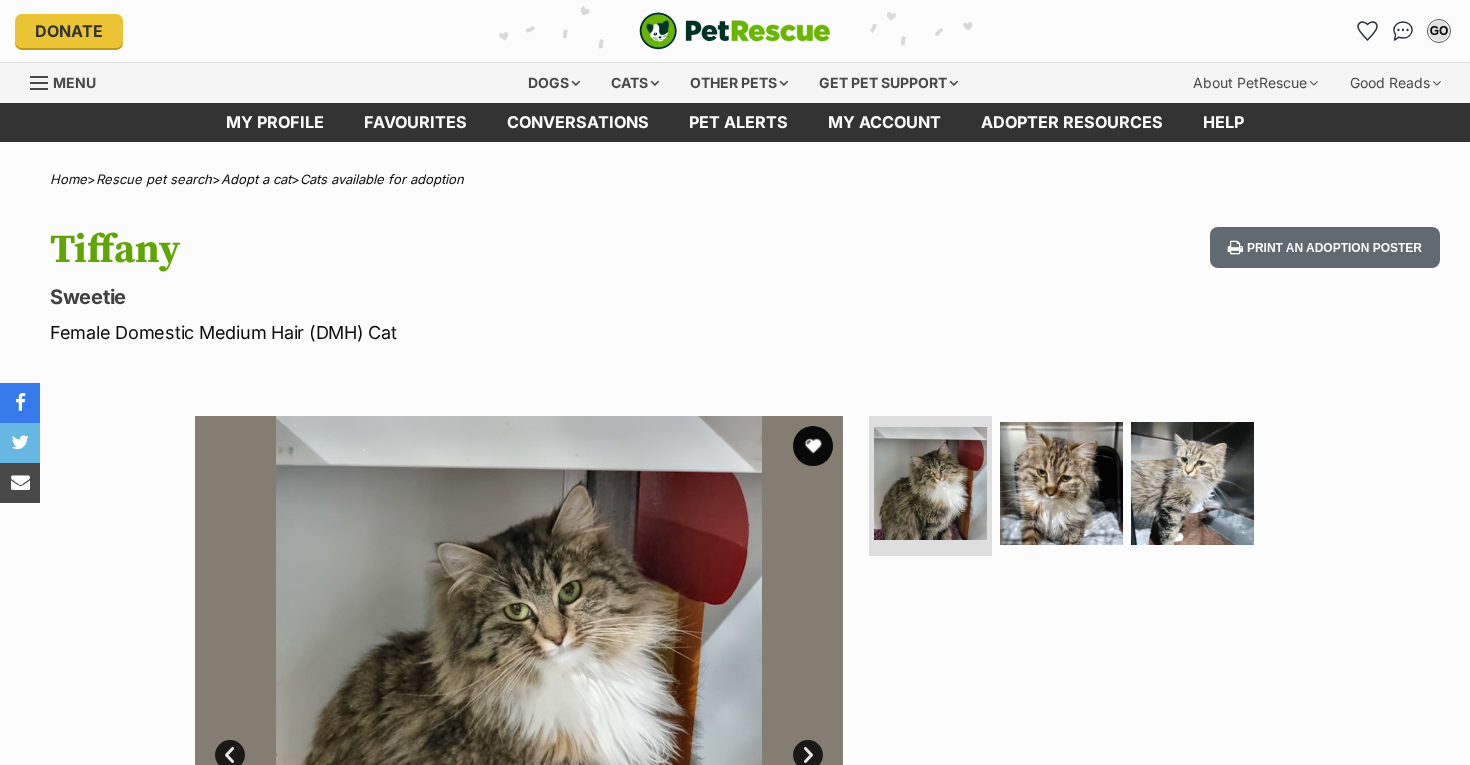scroll, scrollTop: 0, scrollLeft: 0, axis: both 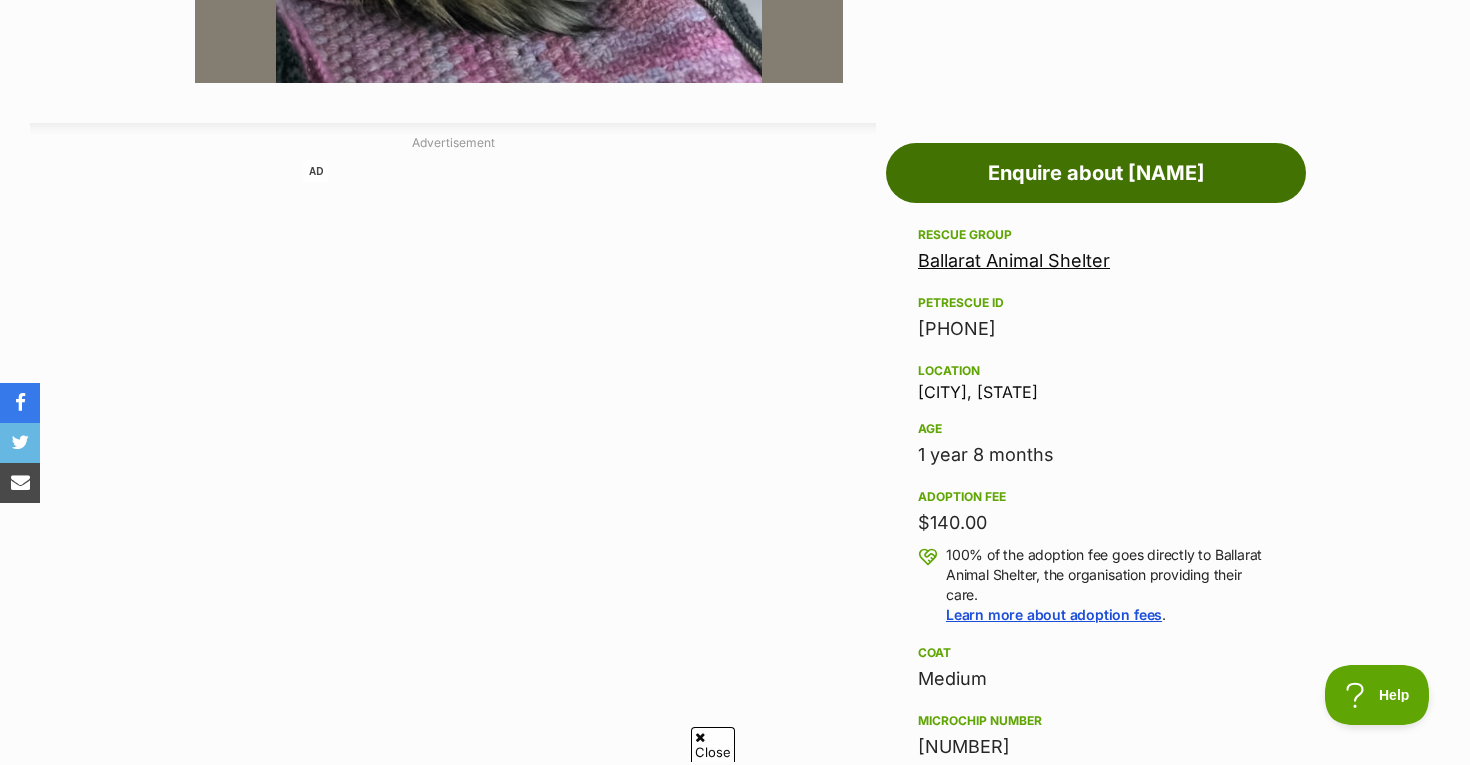 click on "Enquire about [NAME]" at bounding box center [1096, 173] 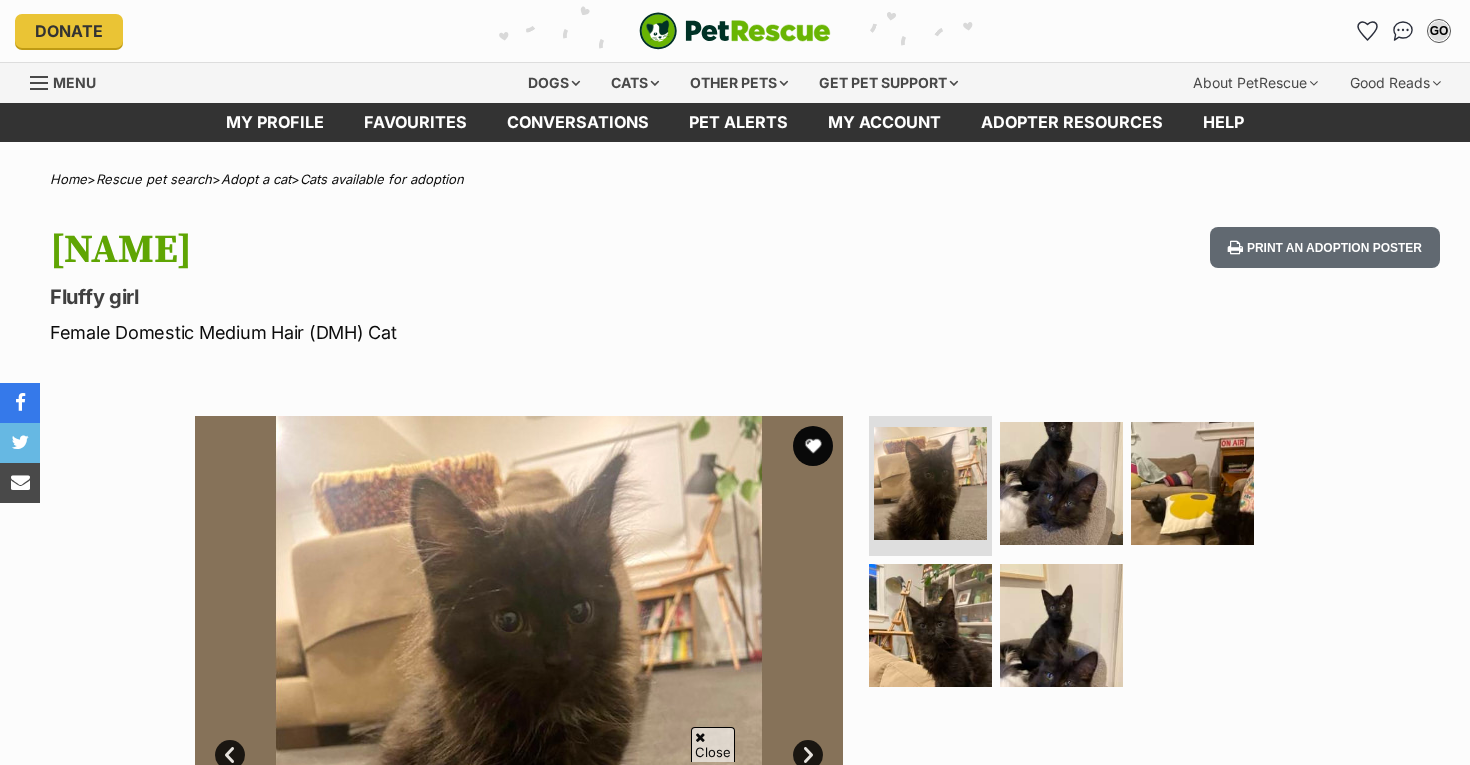 scroll, scrollTop: 1858, scrollLeft: 0, axis: vertical 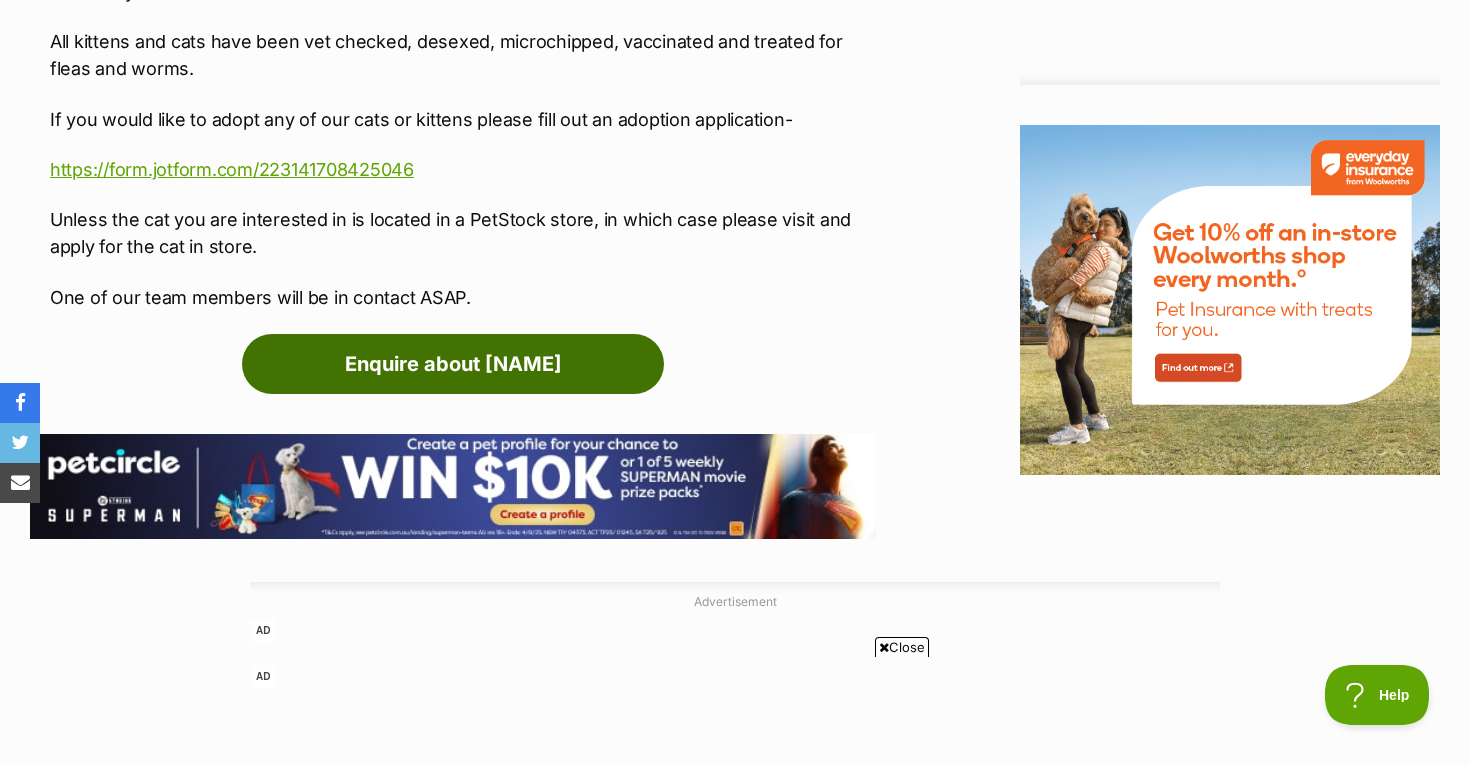click on "Enquire about [NAME]" at bounding box center [453, 364] 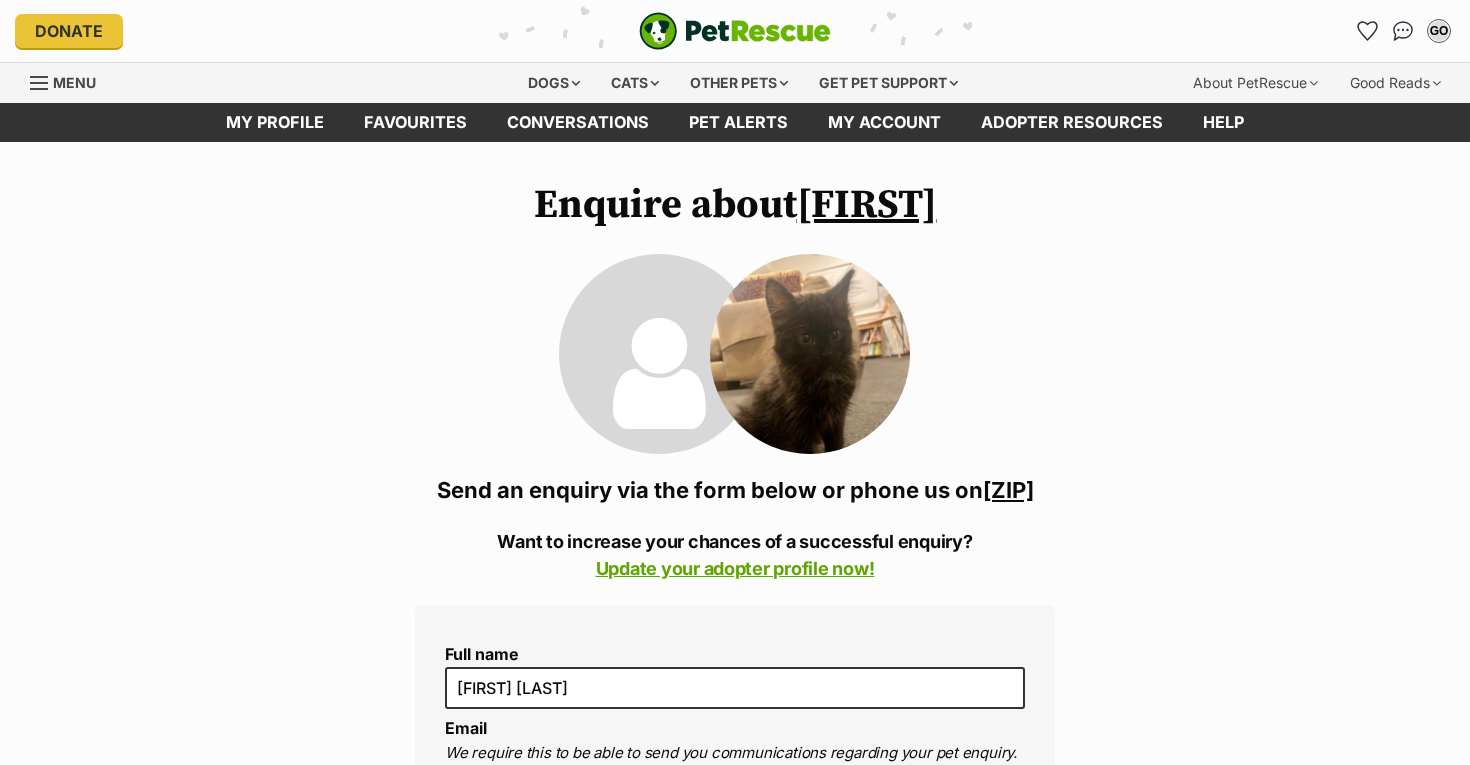 scroll, scrollTop: 0, scrollLeft: 0, axis: both 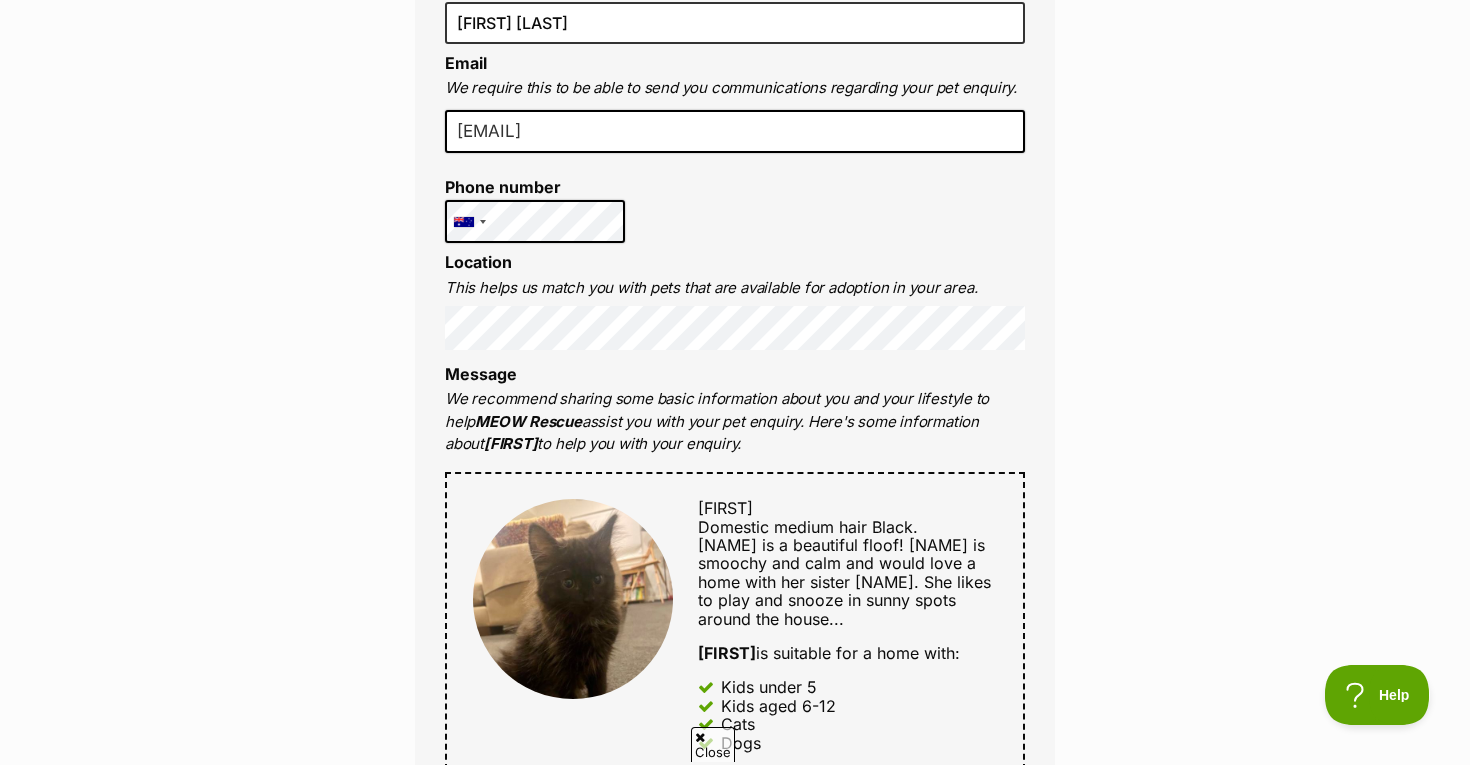 click on "[EMAIL]" at bounding box center (735, 132) 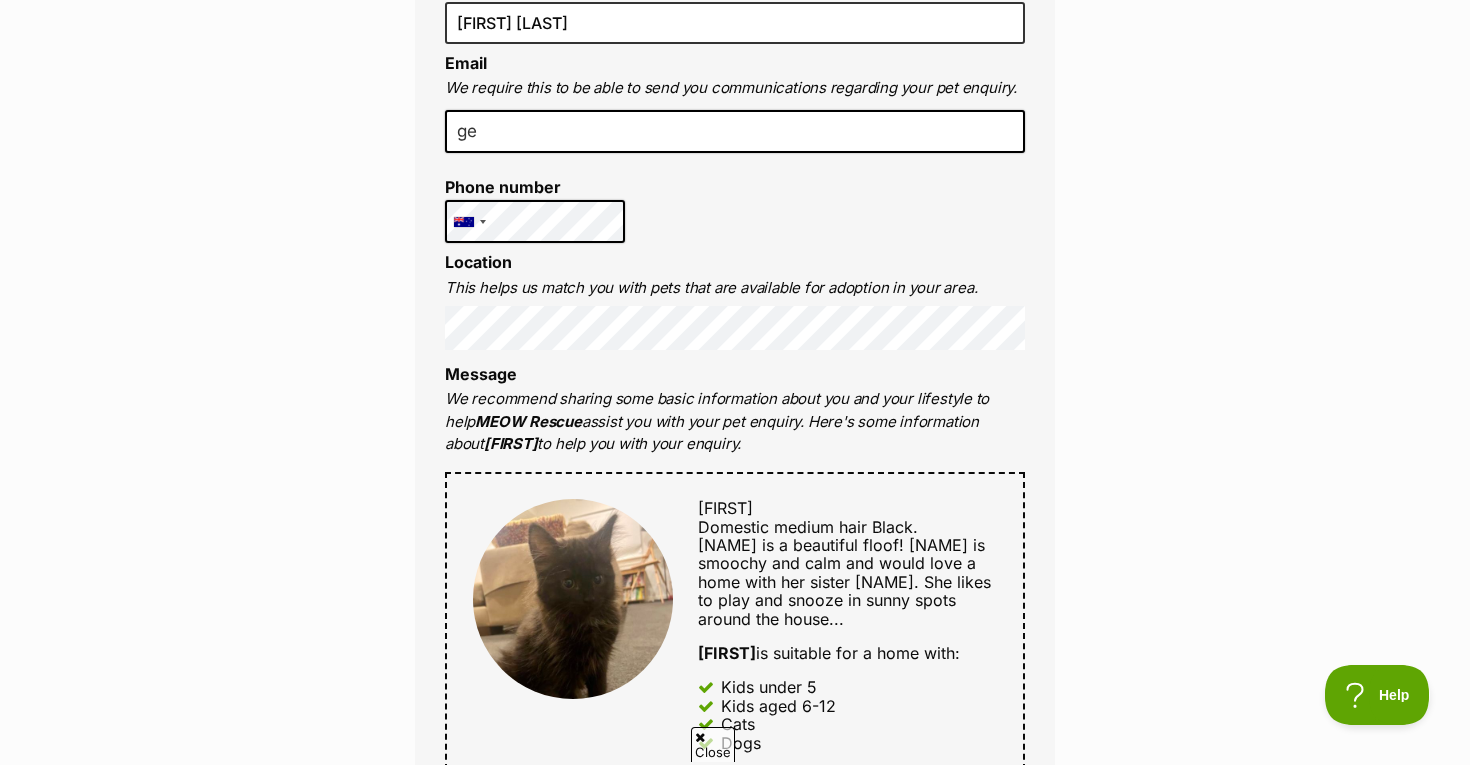 type on "genevieveoleary@icloud.com" 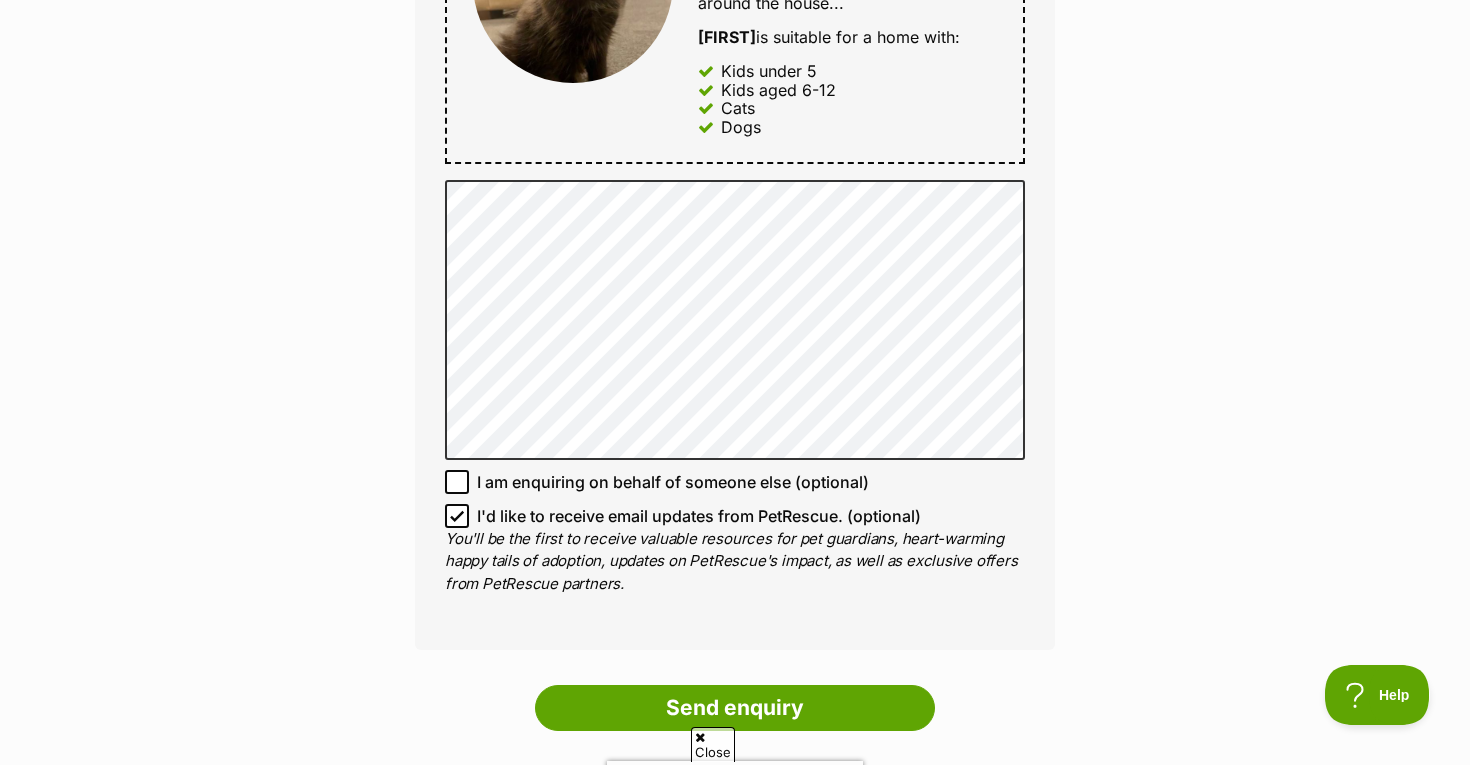 scroll, scrollTop: 1310, scrollLeft: 0, axis: vertical 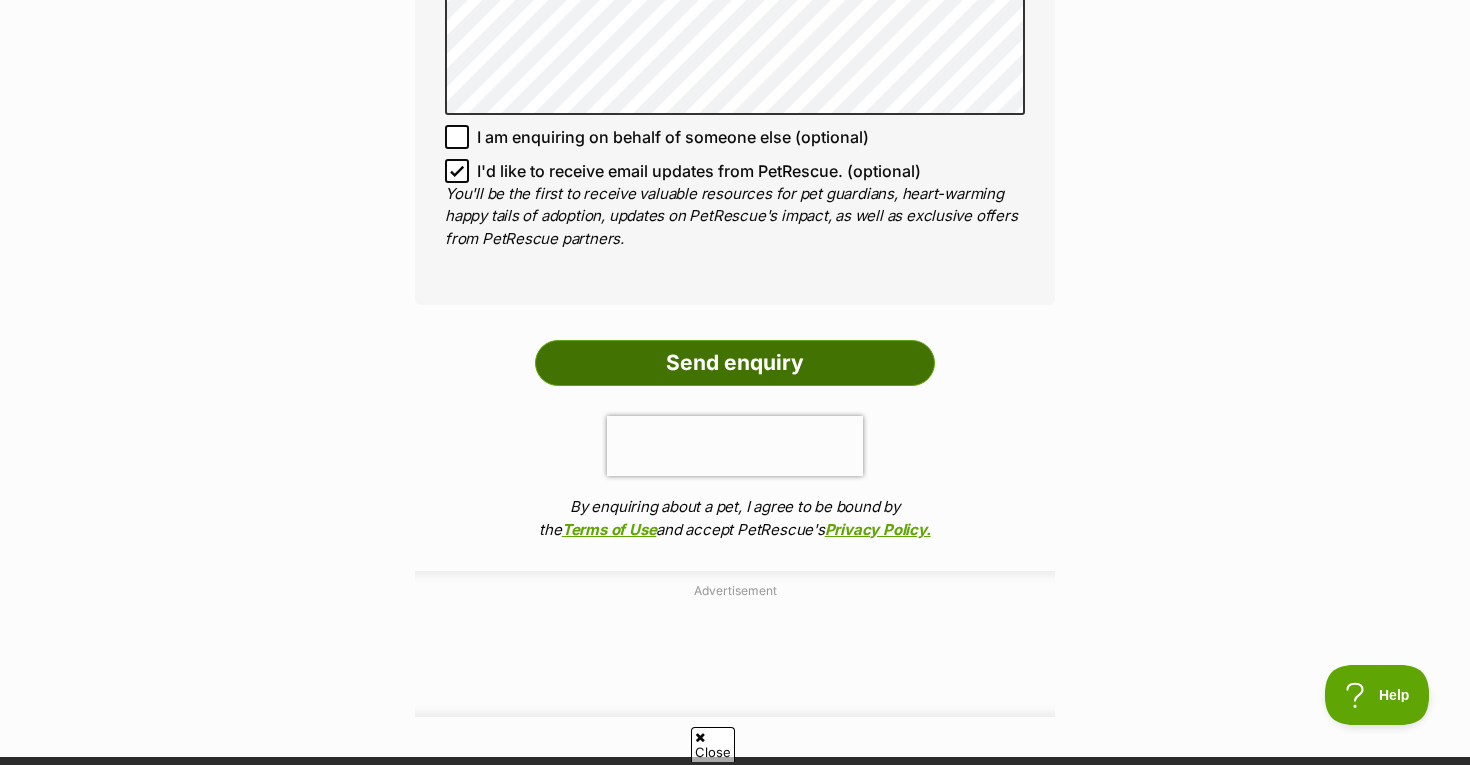 click on "Send enquiry" at bounding box center (735, 363) 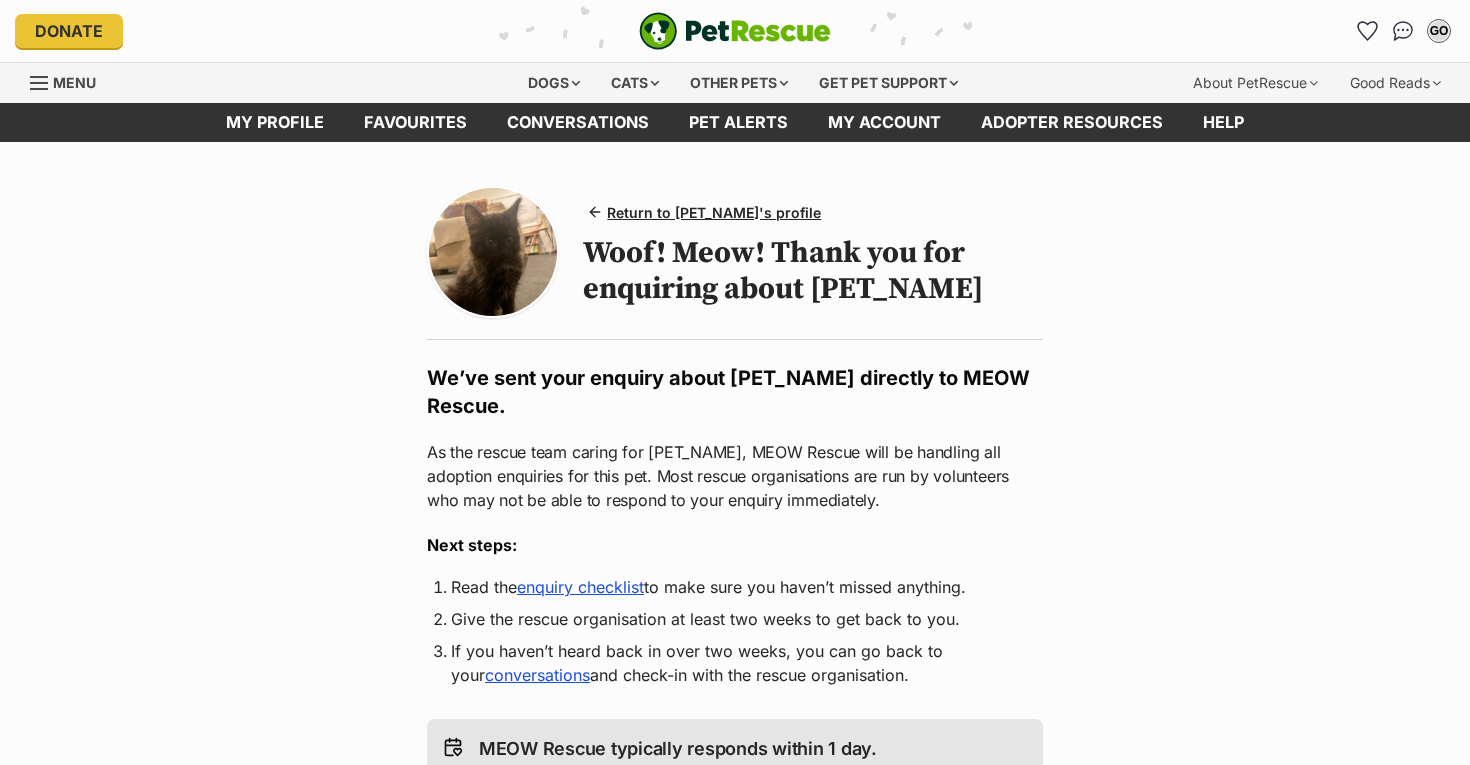 scroll, scrollTop: 0, scrollLeft: 0, axis: both 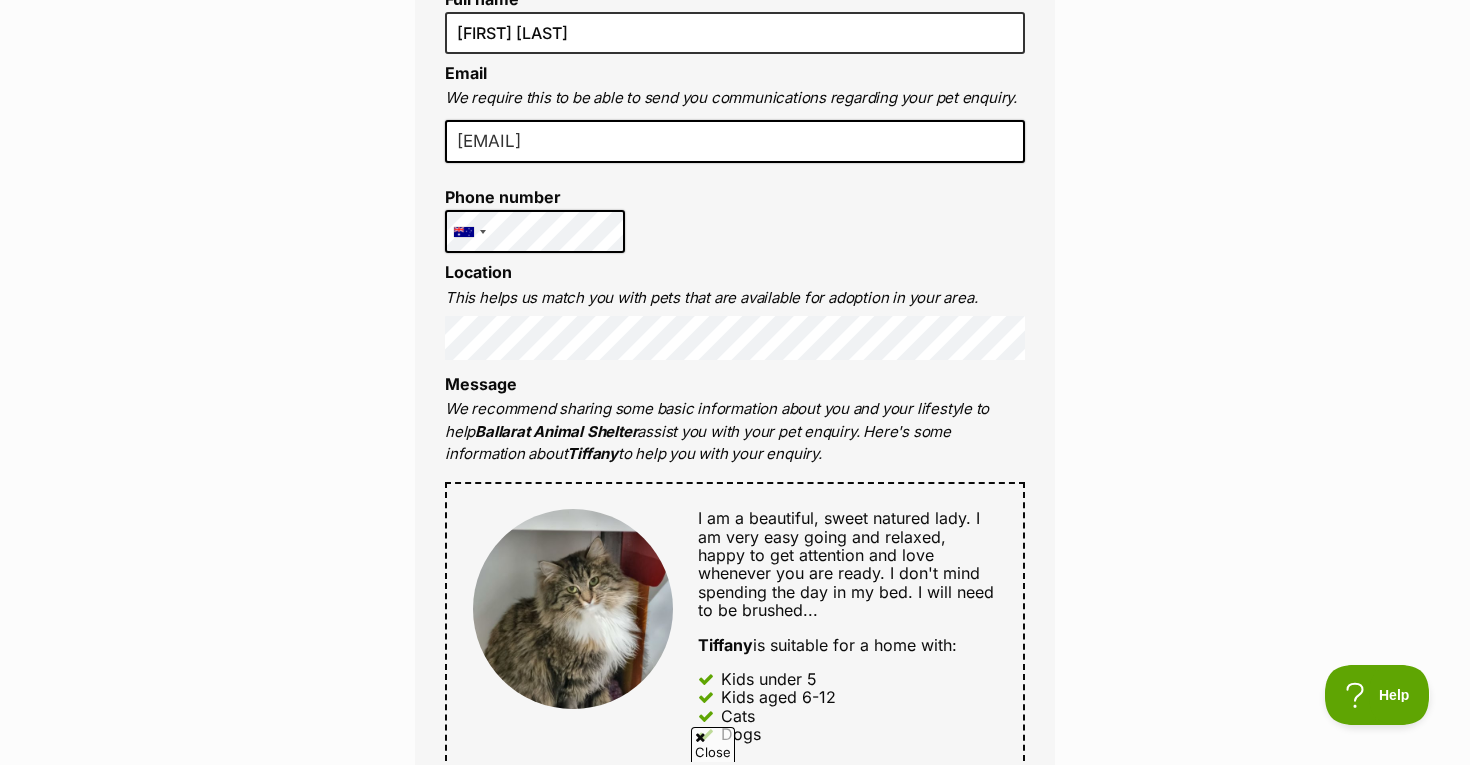 click on "[EMAIL]" at bounding box center [735, 142] 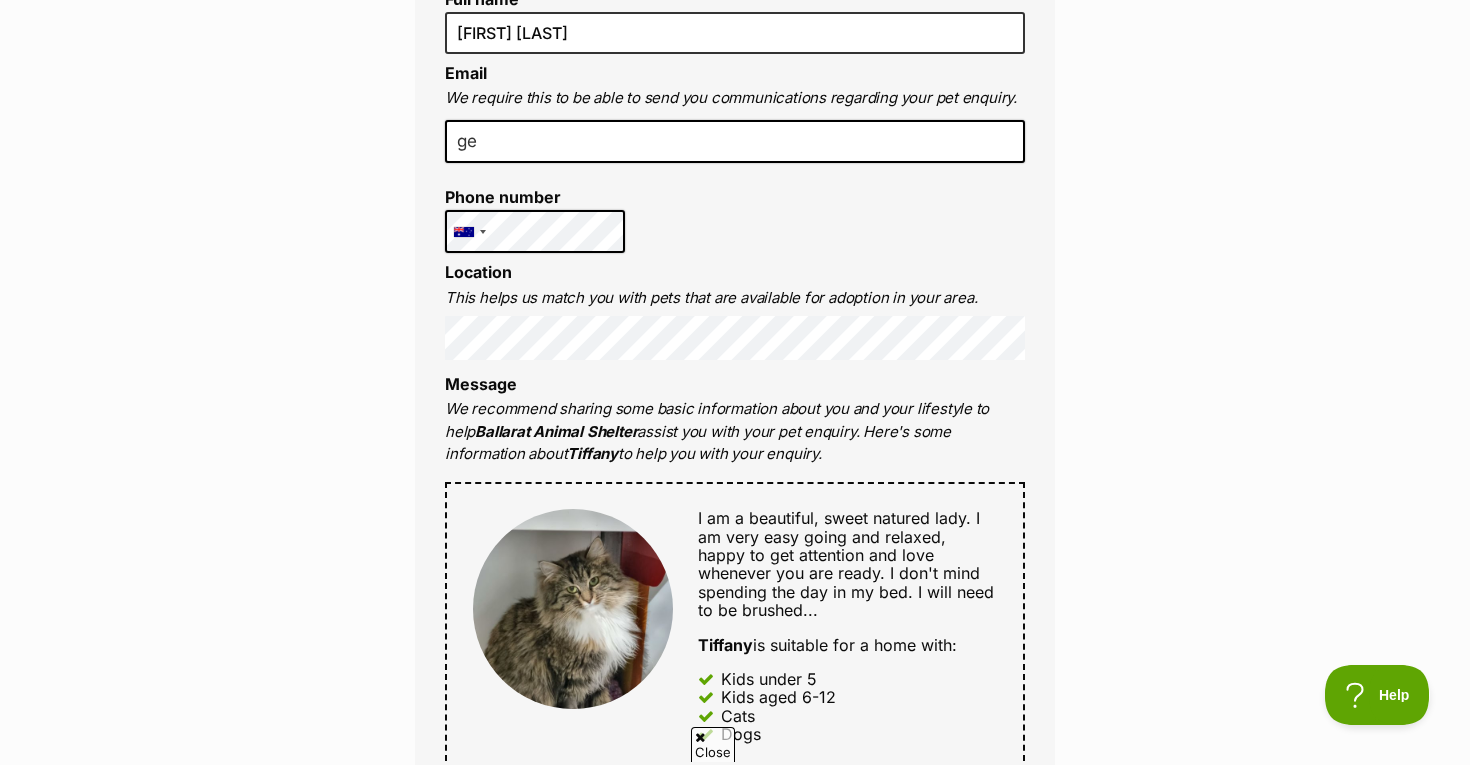 type on "genevieveoleary@icloud.com" 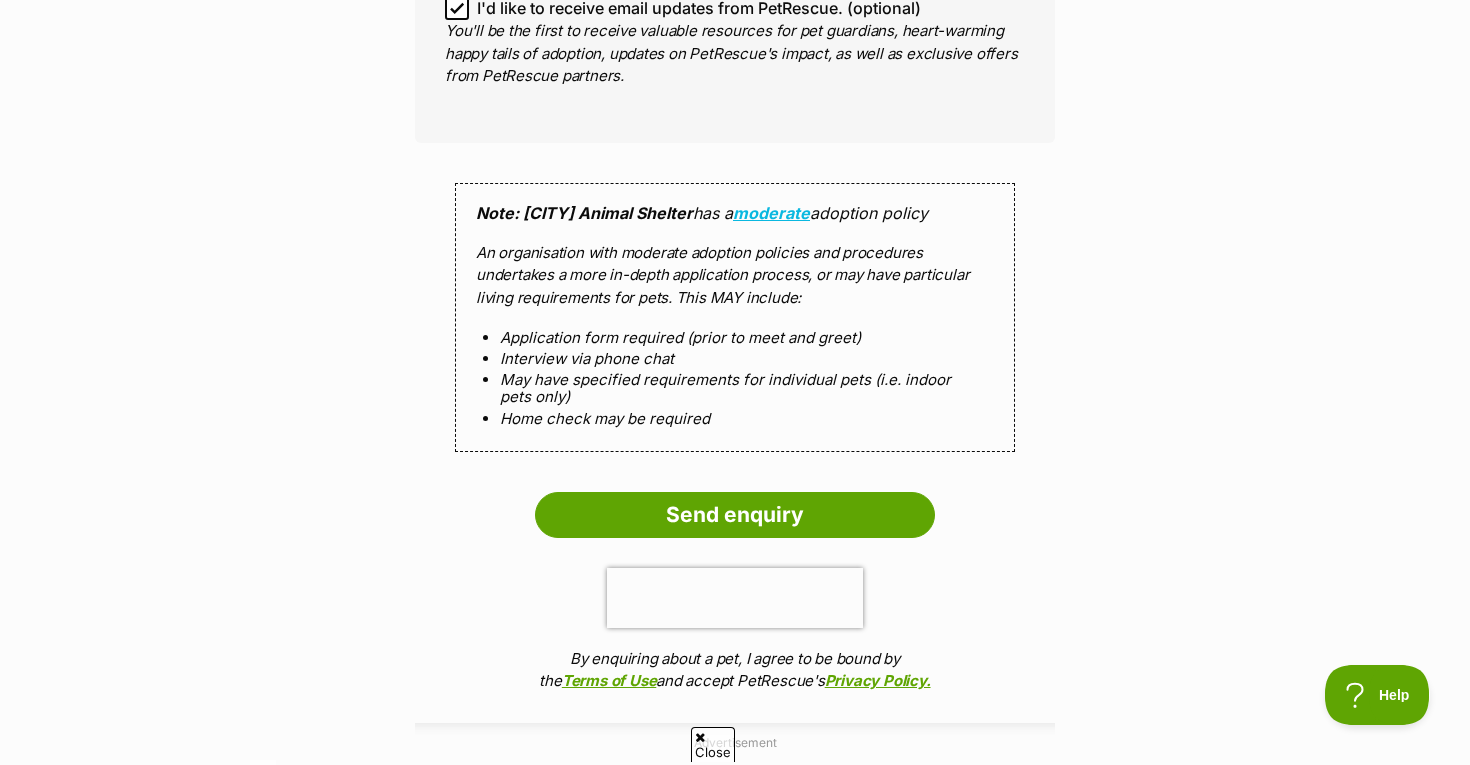 scroll, scrollTop: 1718, scrollLeft: 0, axis: vertical 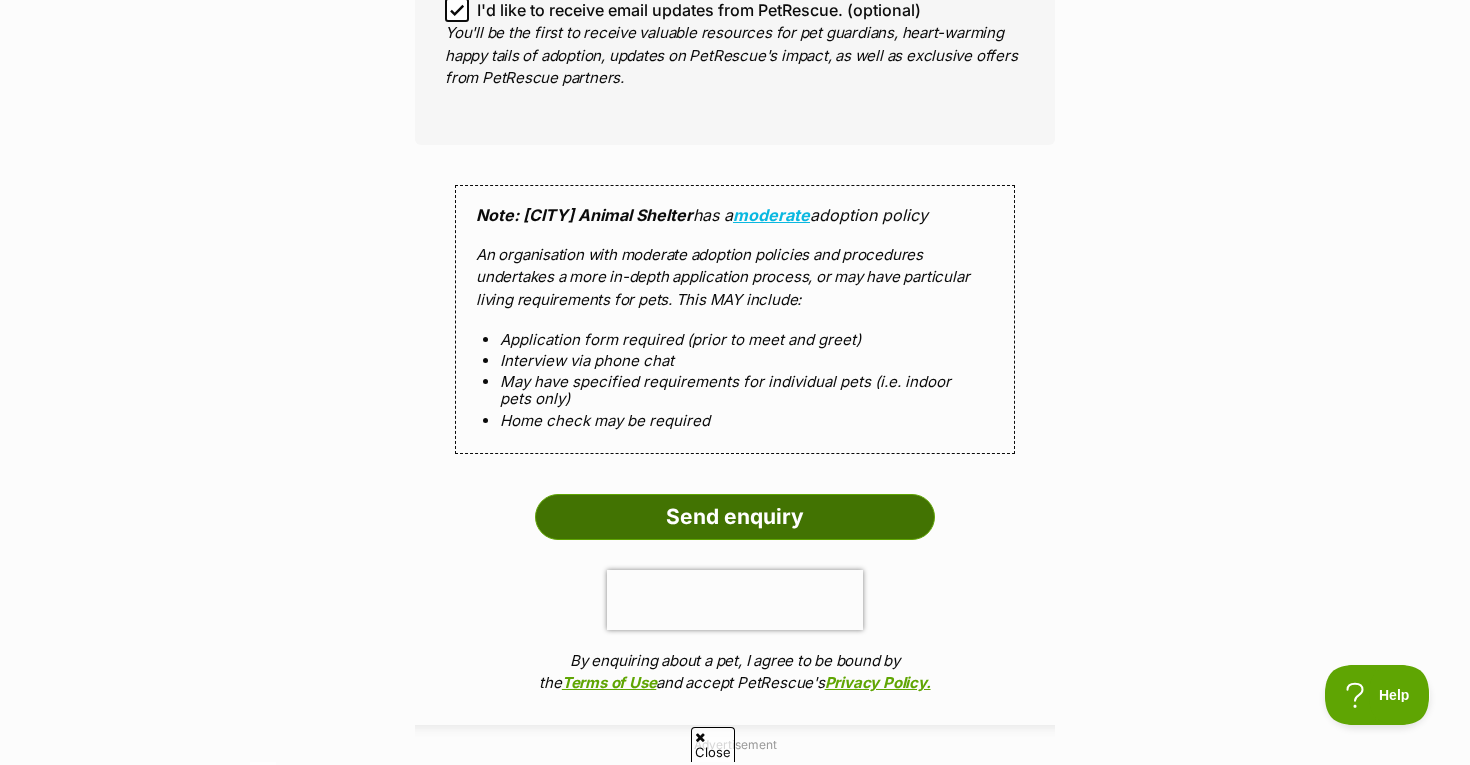click on "Send enquiry" at bounding box center (735, 517) 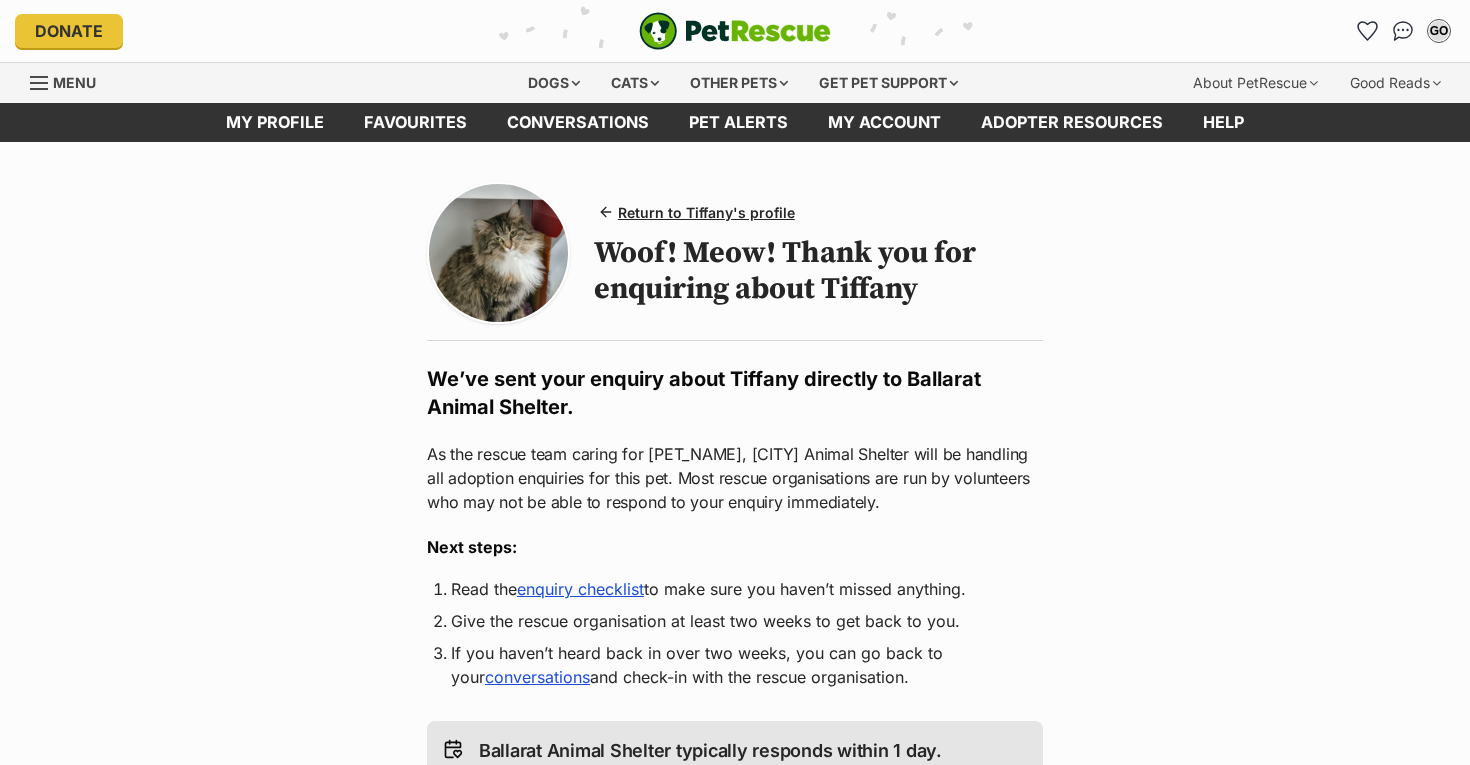 scroll, scrollTop: 0, scrollLeft: 0, axis: both 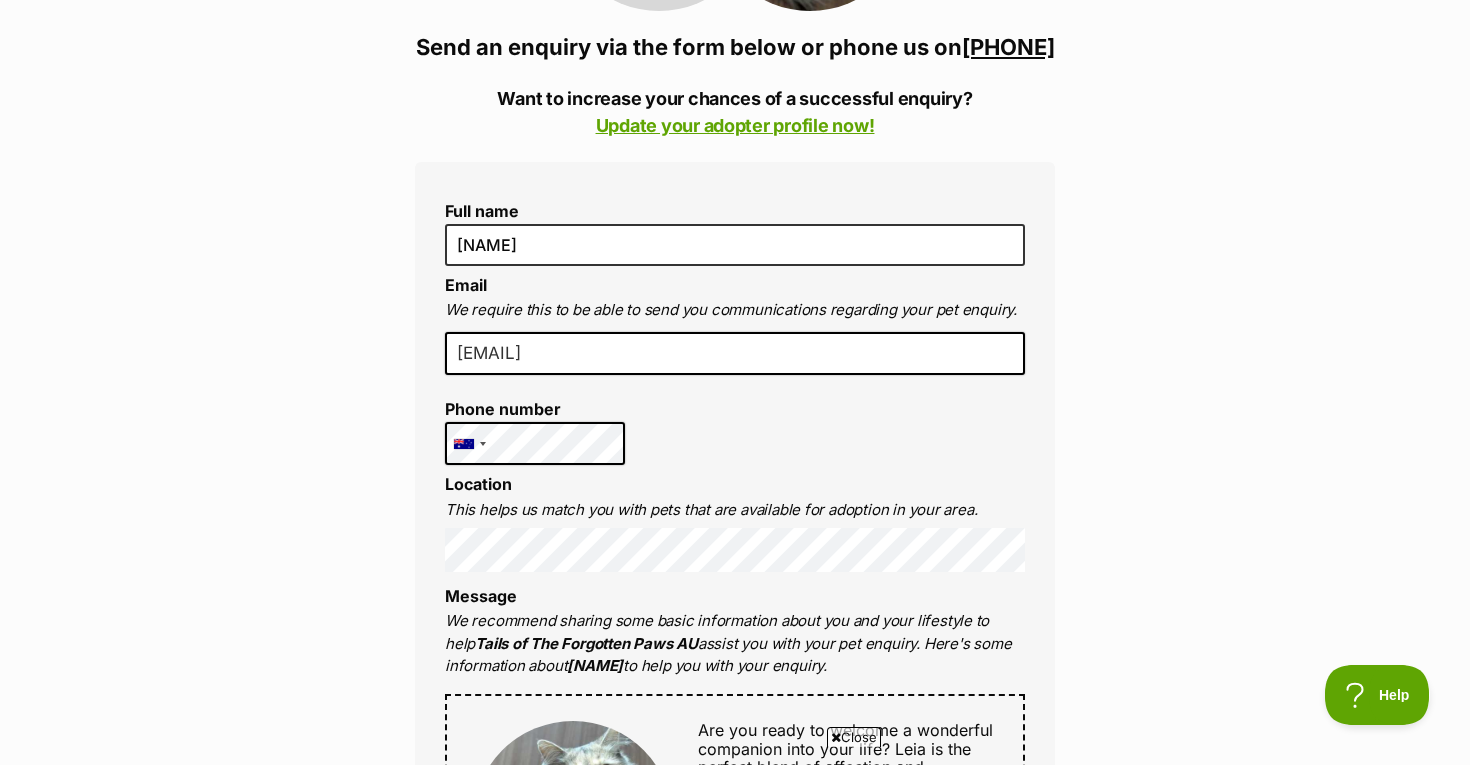 click on "[EMAIL]" at bounding box center (735, 354) 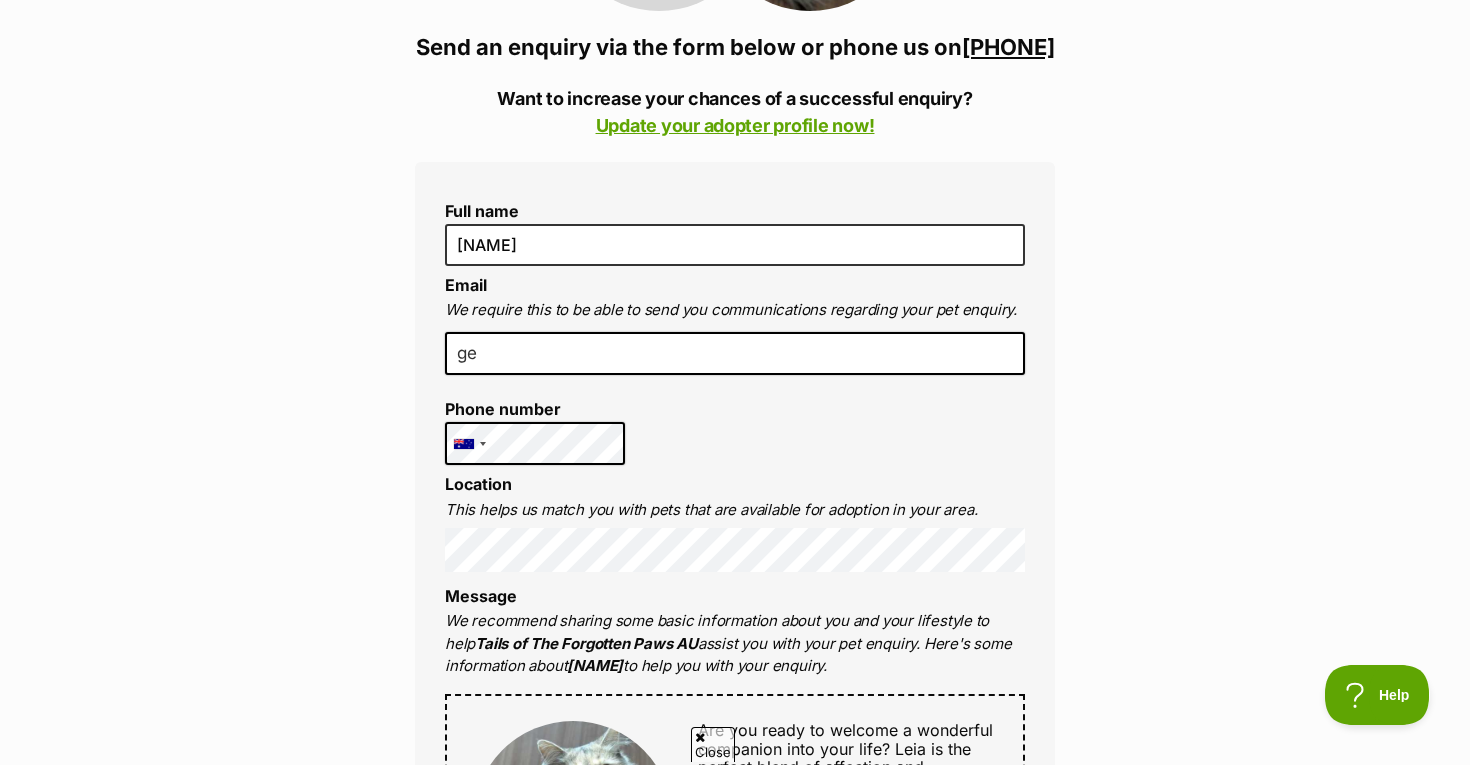 type on "ge" 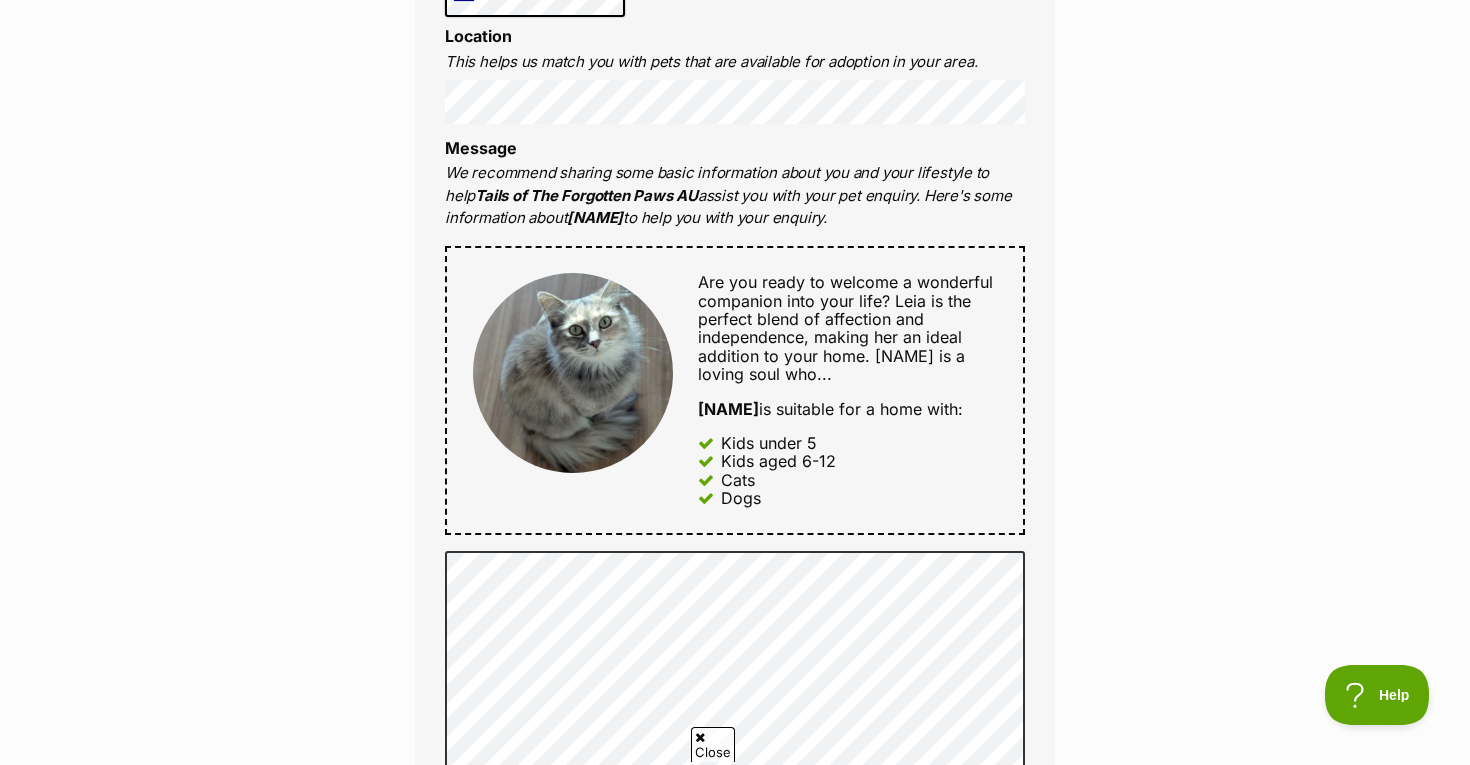 scroll, scrollTop: 922, scrollLeft: 0, axis: vertical 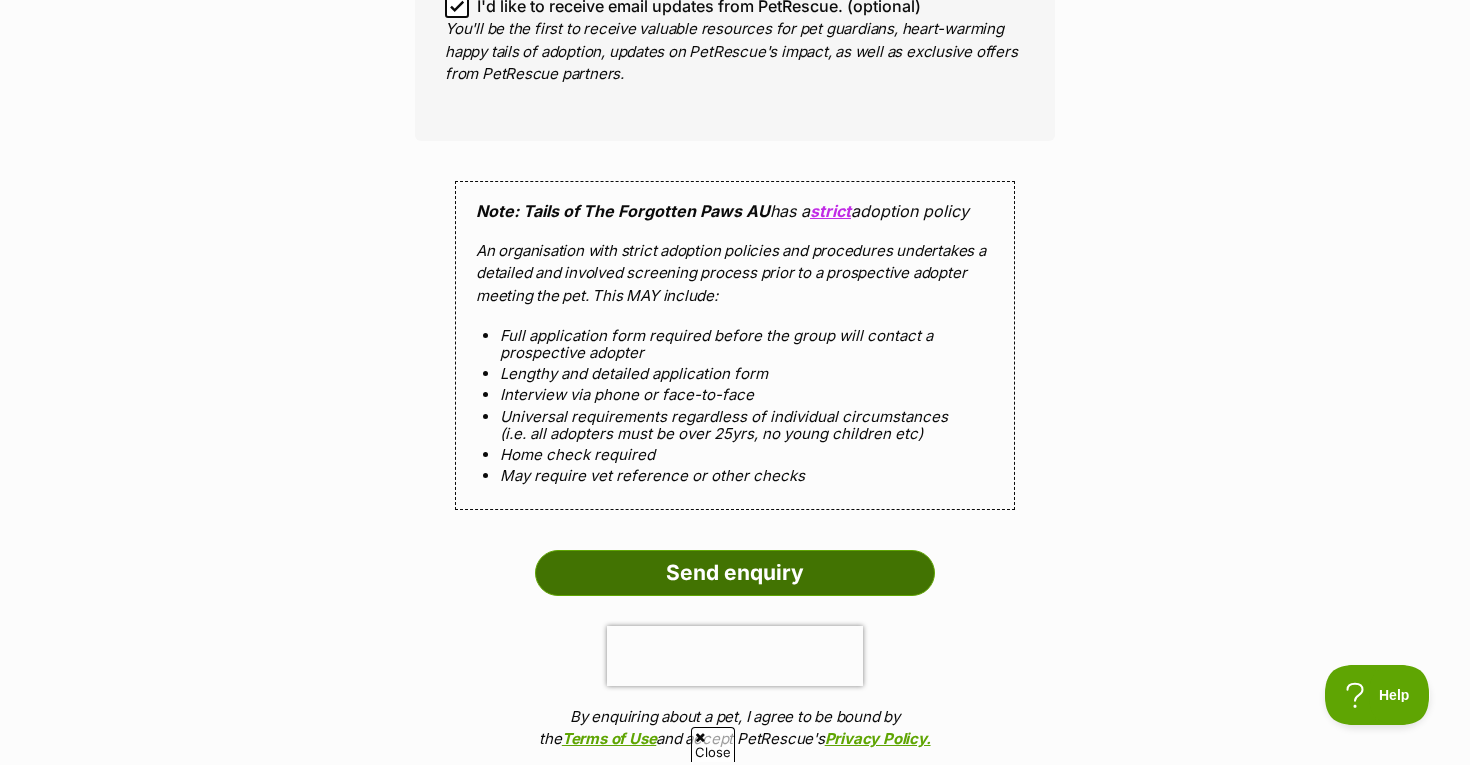 click on "Send enquiry" at bounding box center [735, 573] 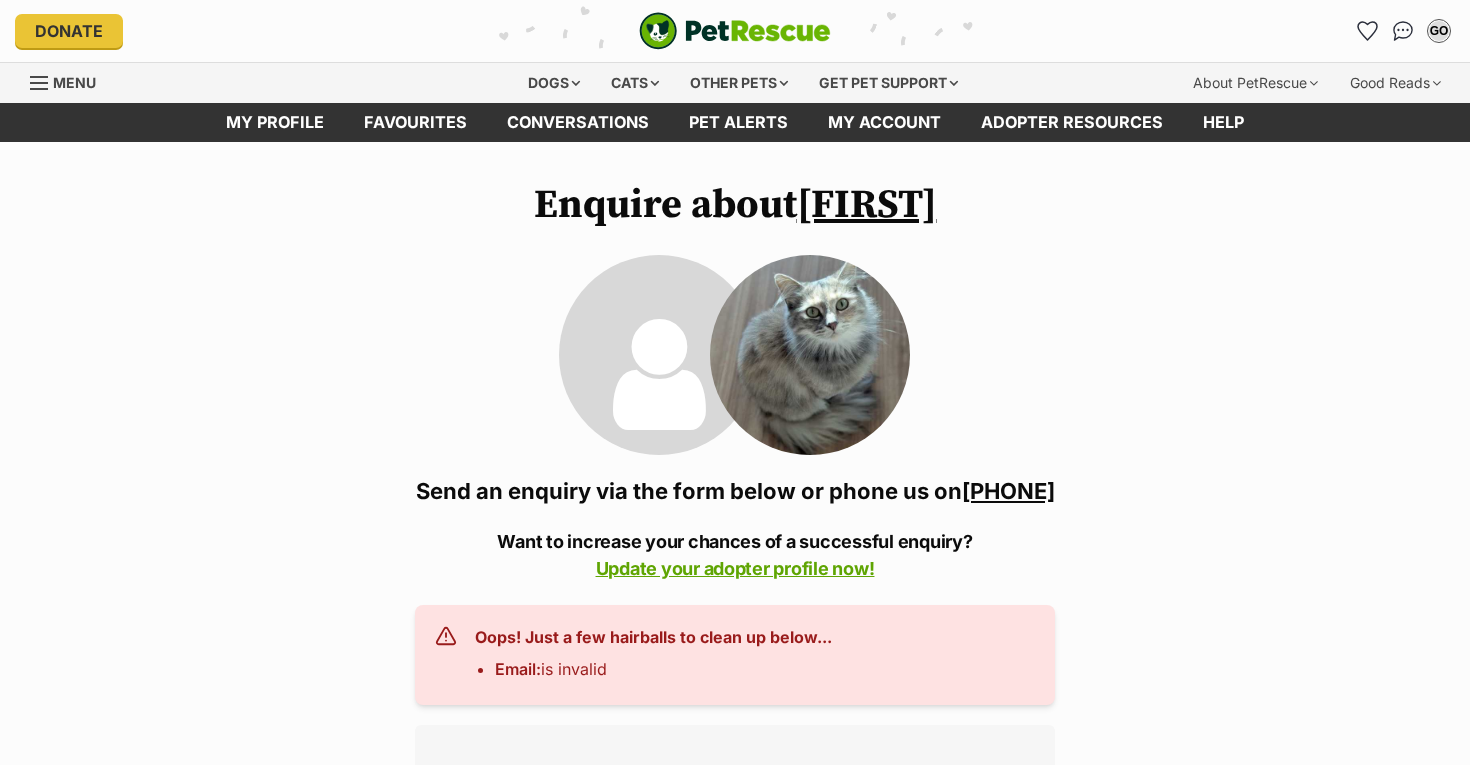 scroll, scrollTop: 0, scrollLeft: 0, axis: both 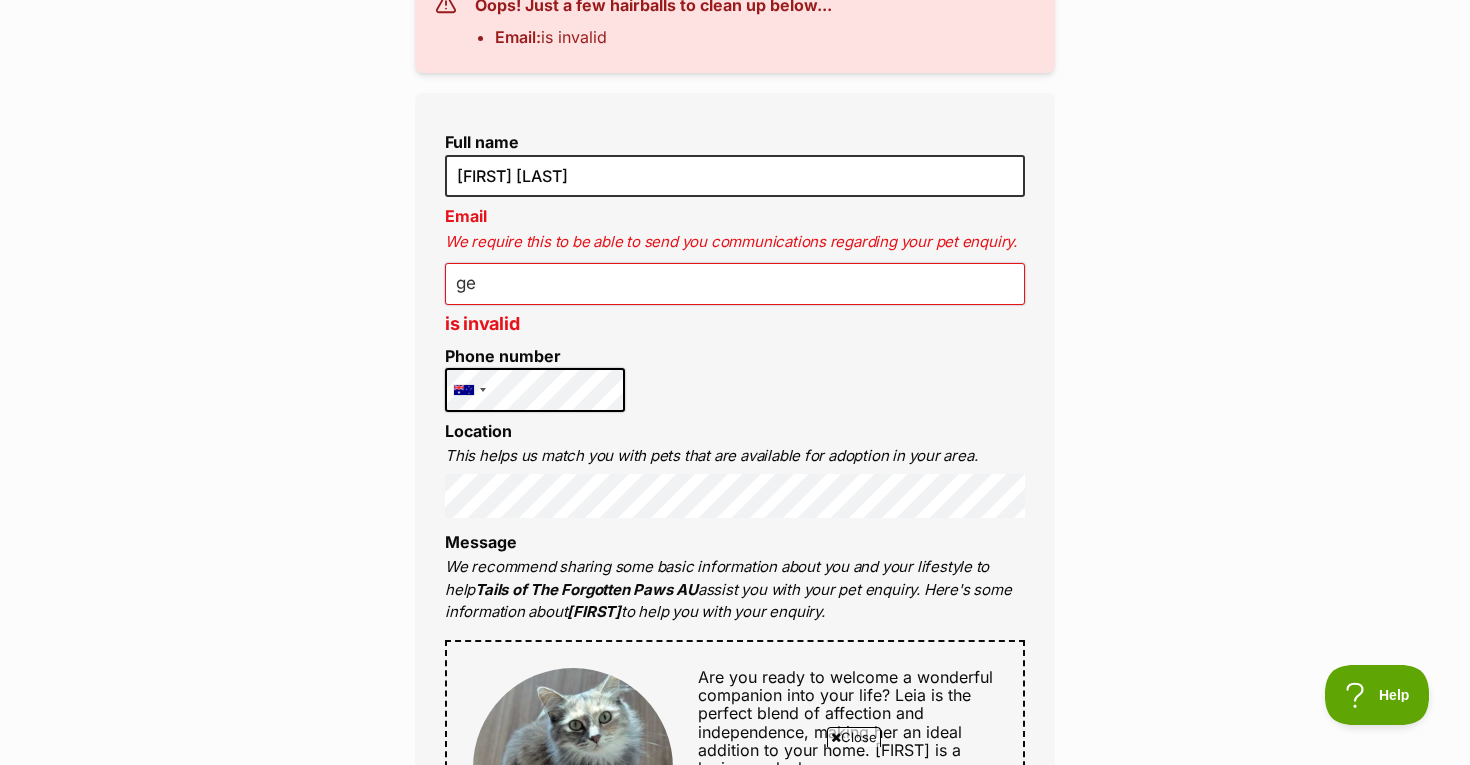 click on "ge" at bounding box center (735, 284) 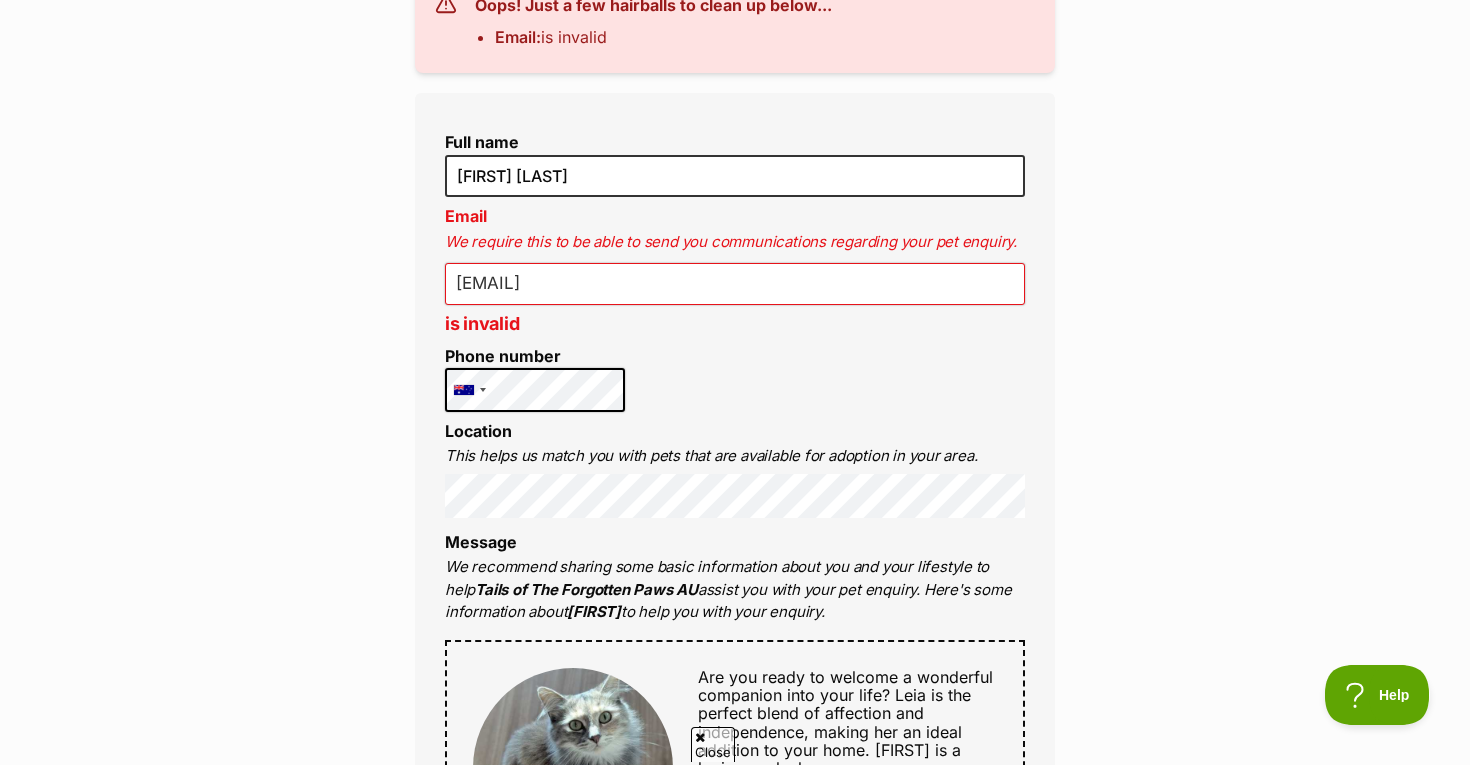 scroll, scrollTop: 0, scrollLeft: 0, axis: both 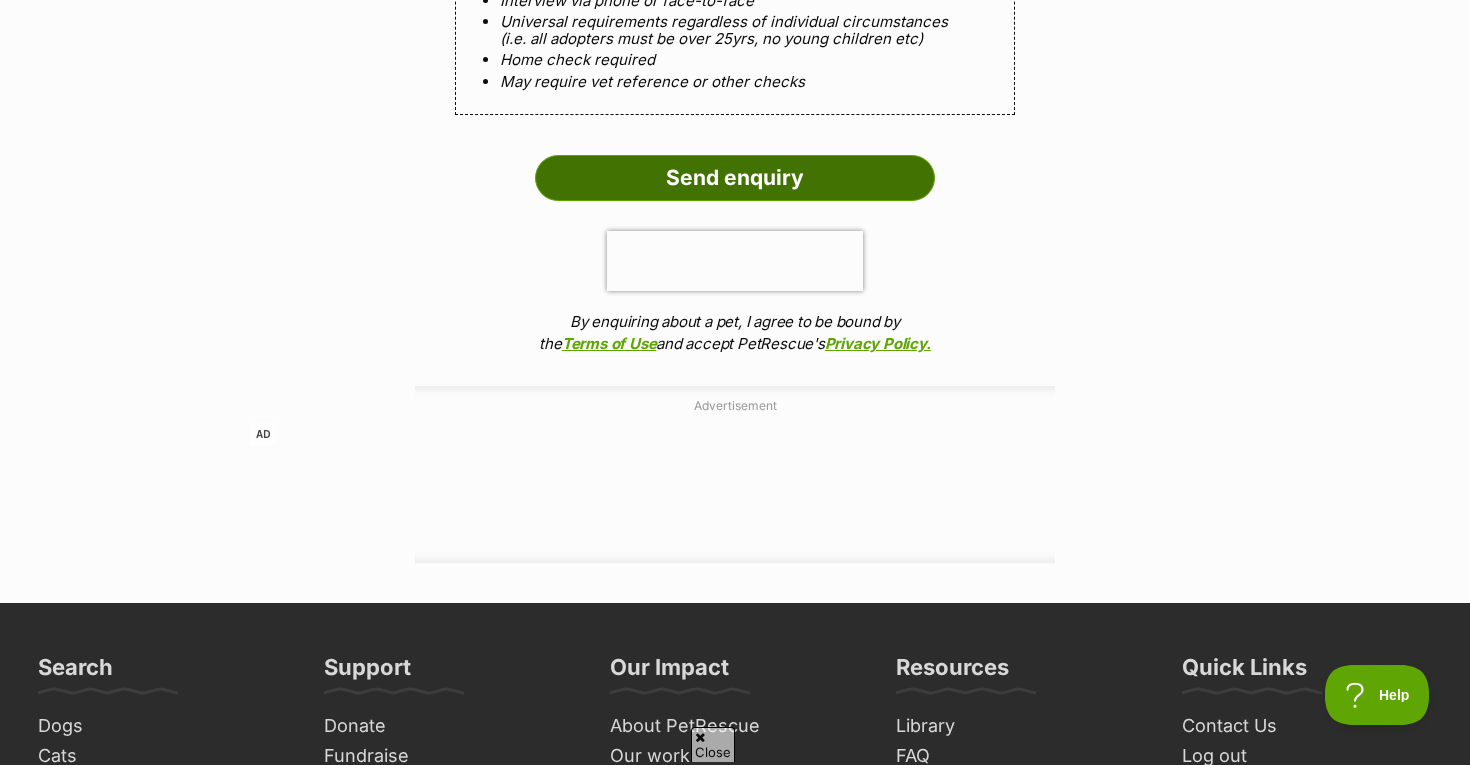 type on "genivieveoleary@iclous.com" 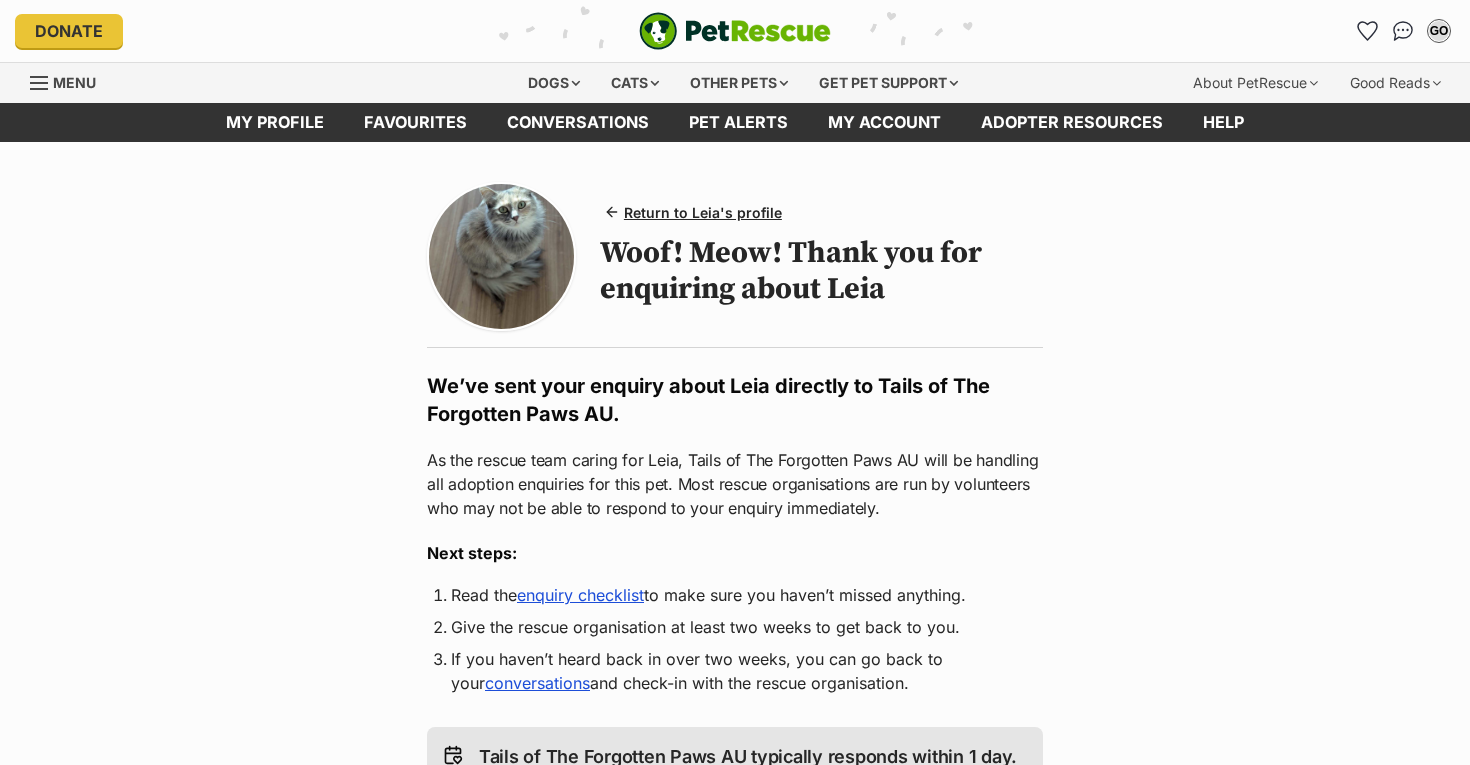scroll, scrollTop: 0, scrollLeft: 0, axis: both 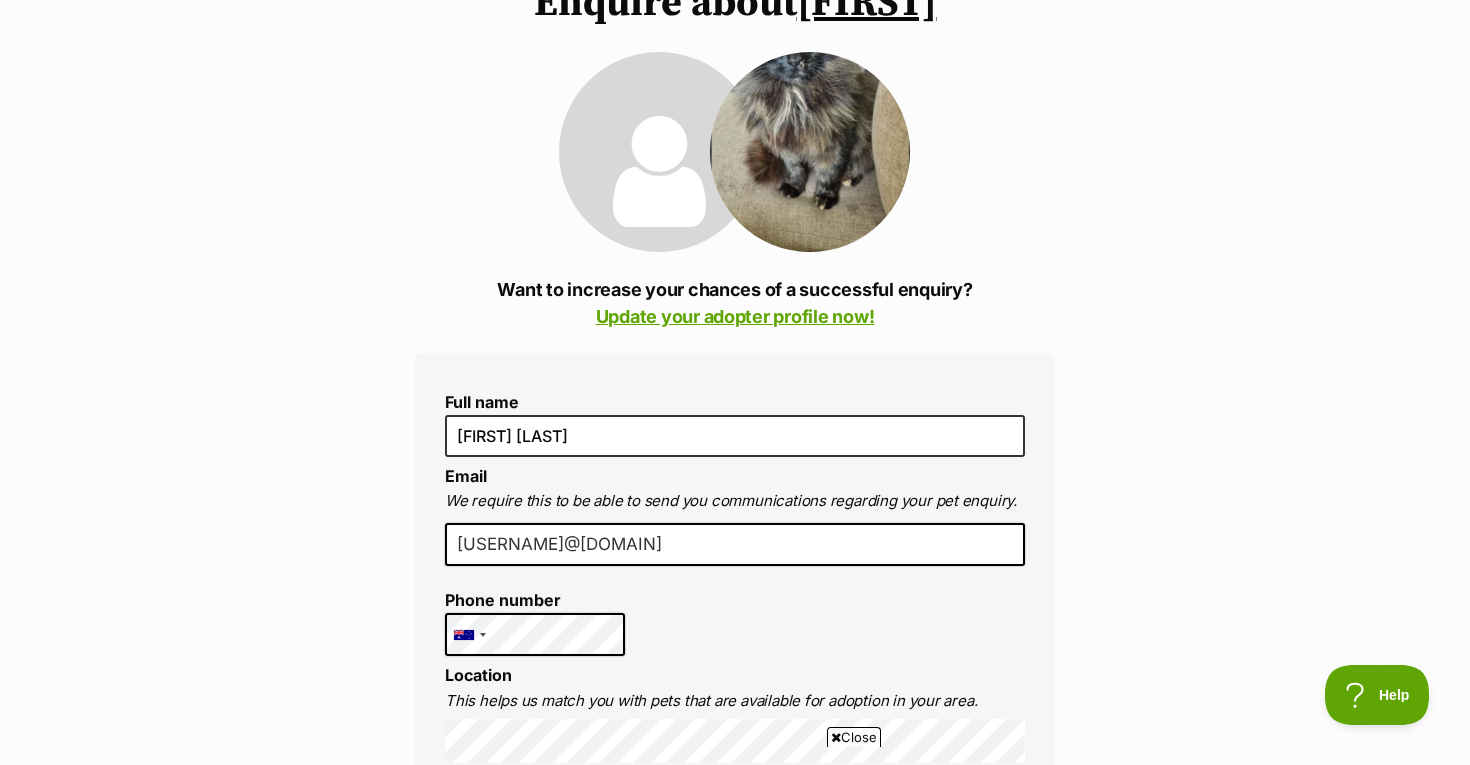 click on "[USERNAME]@[DOMAIN]" at bounding box center [735, 545] 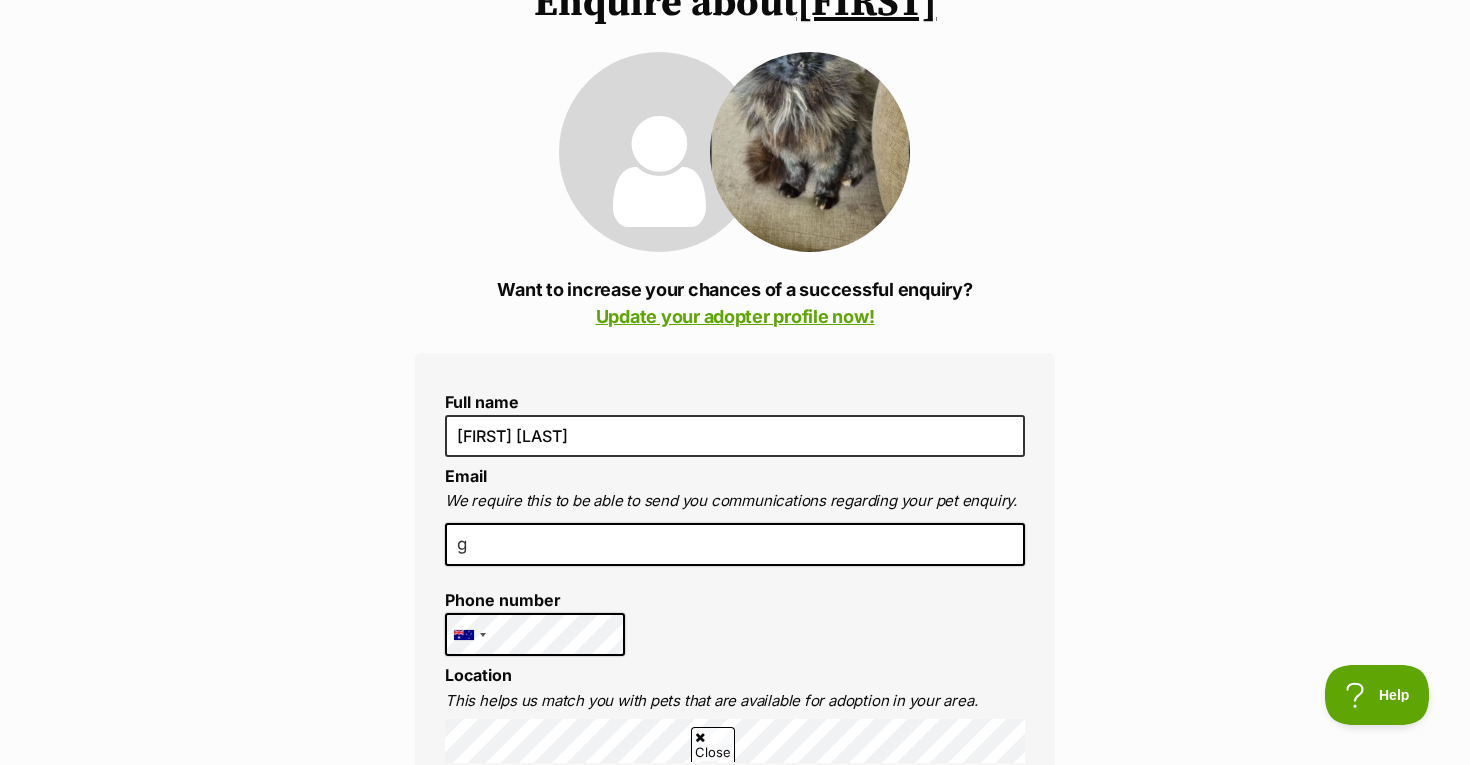 type on "[USERNAME]@[DOMAIN]" 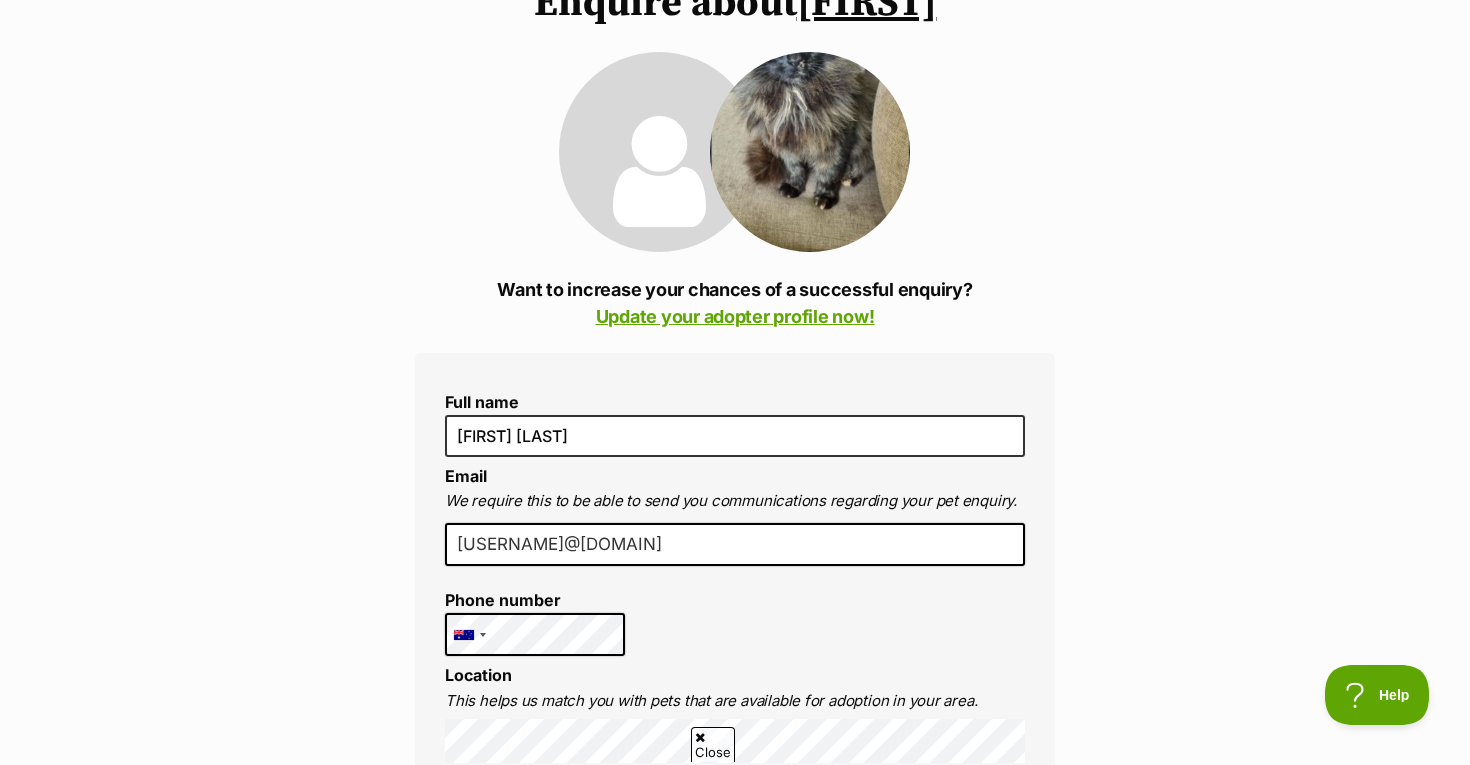 click on "genivieveoleary@iclous.com" at bounding box center [735, 545] 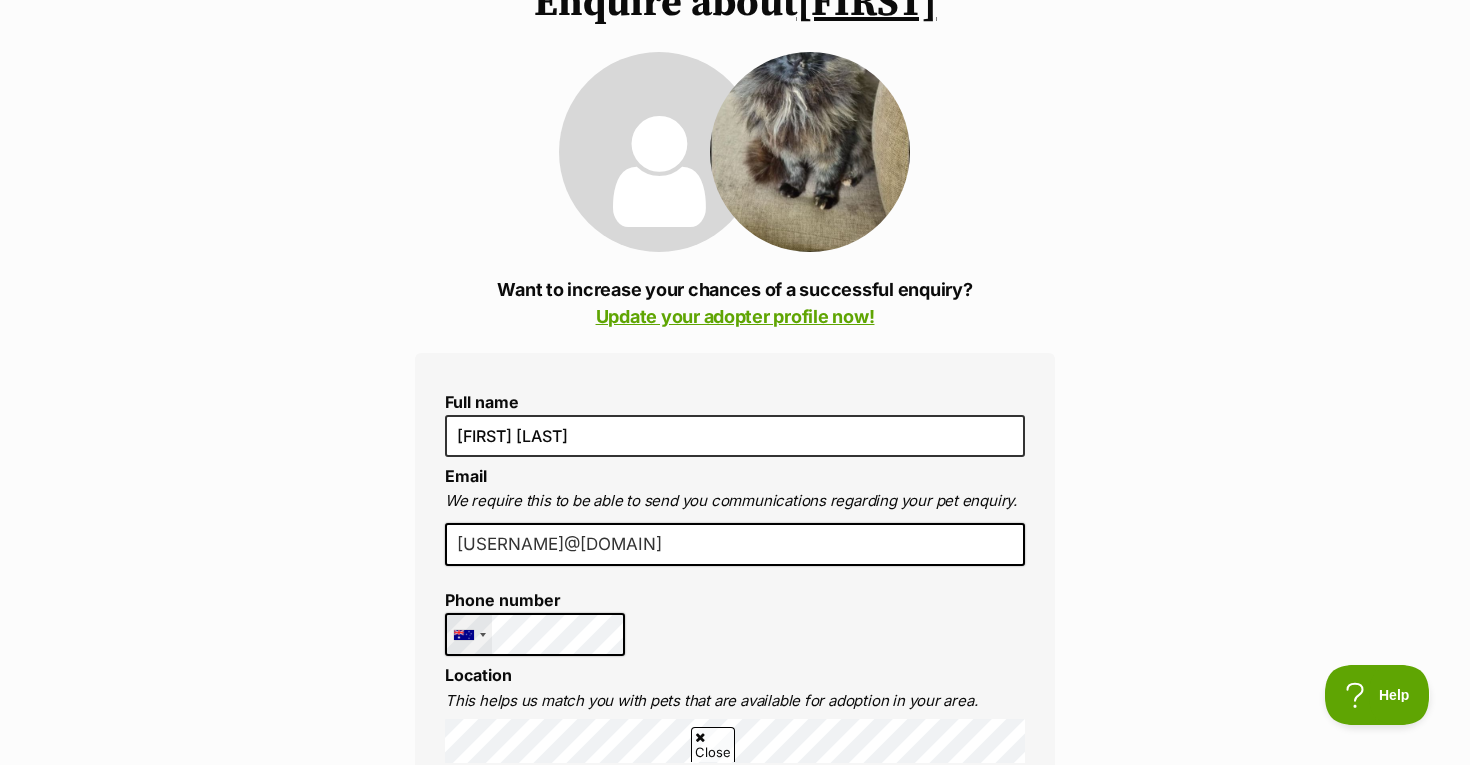 type on "genevieveoleary@icloud.com" 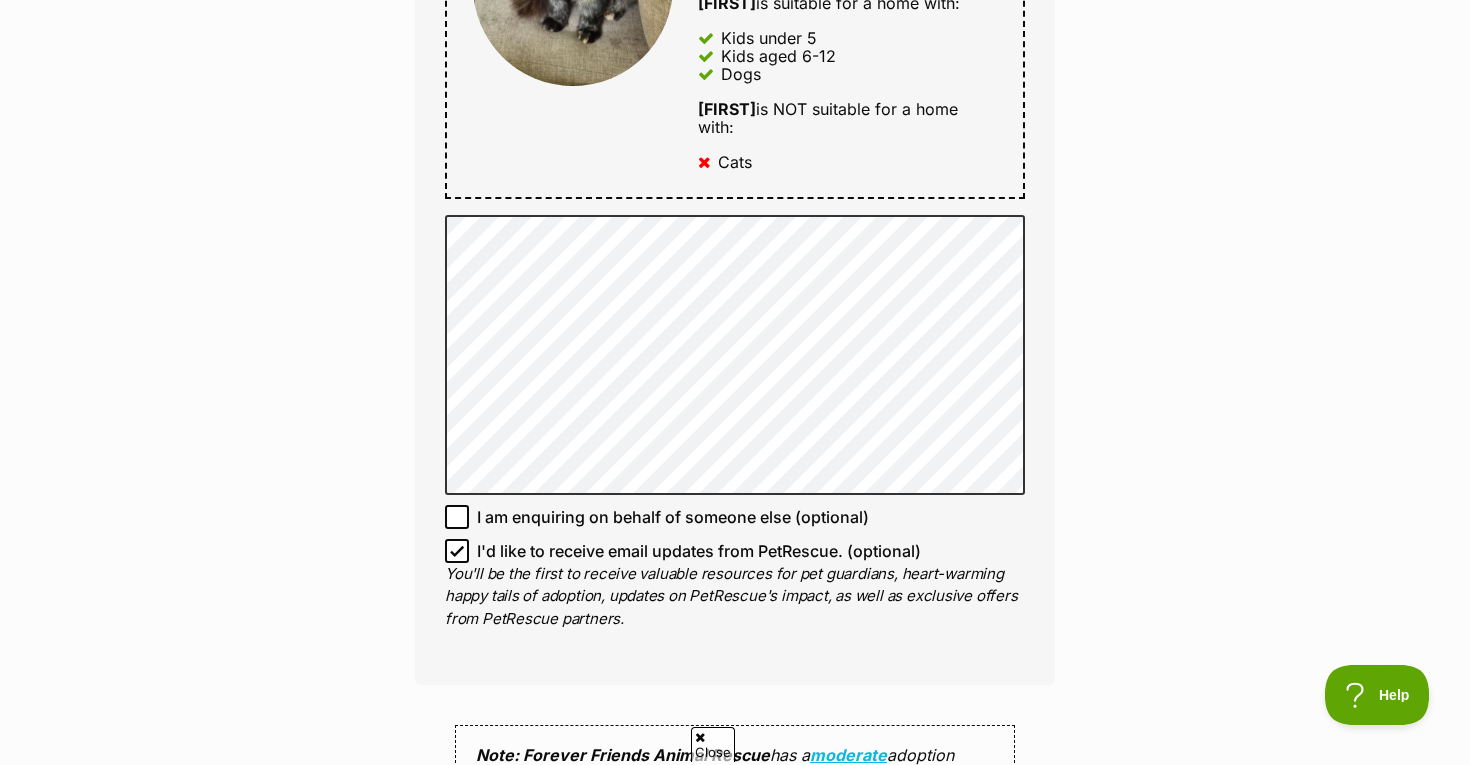 scroll, scrollTop: 1239, scrollLeft: 0, axis: vertical 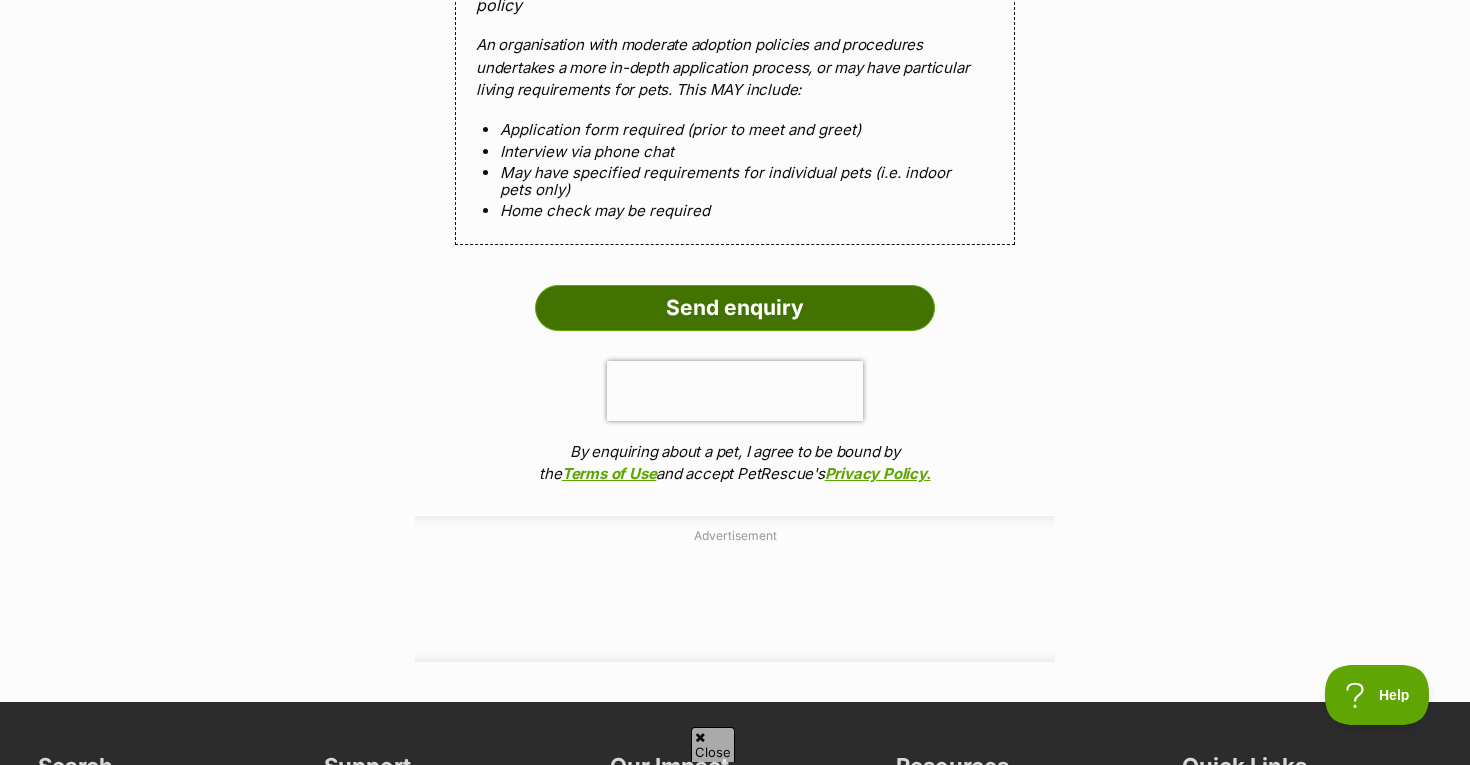 click on "Send enquiry" at bounding box center [735, 308] 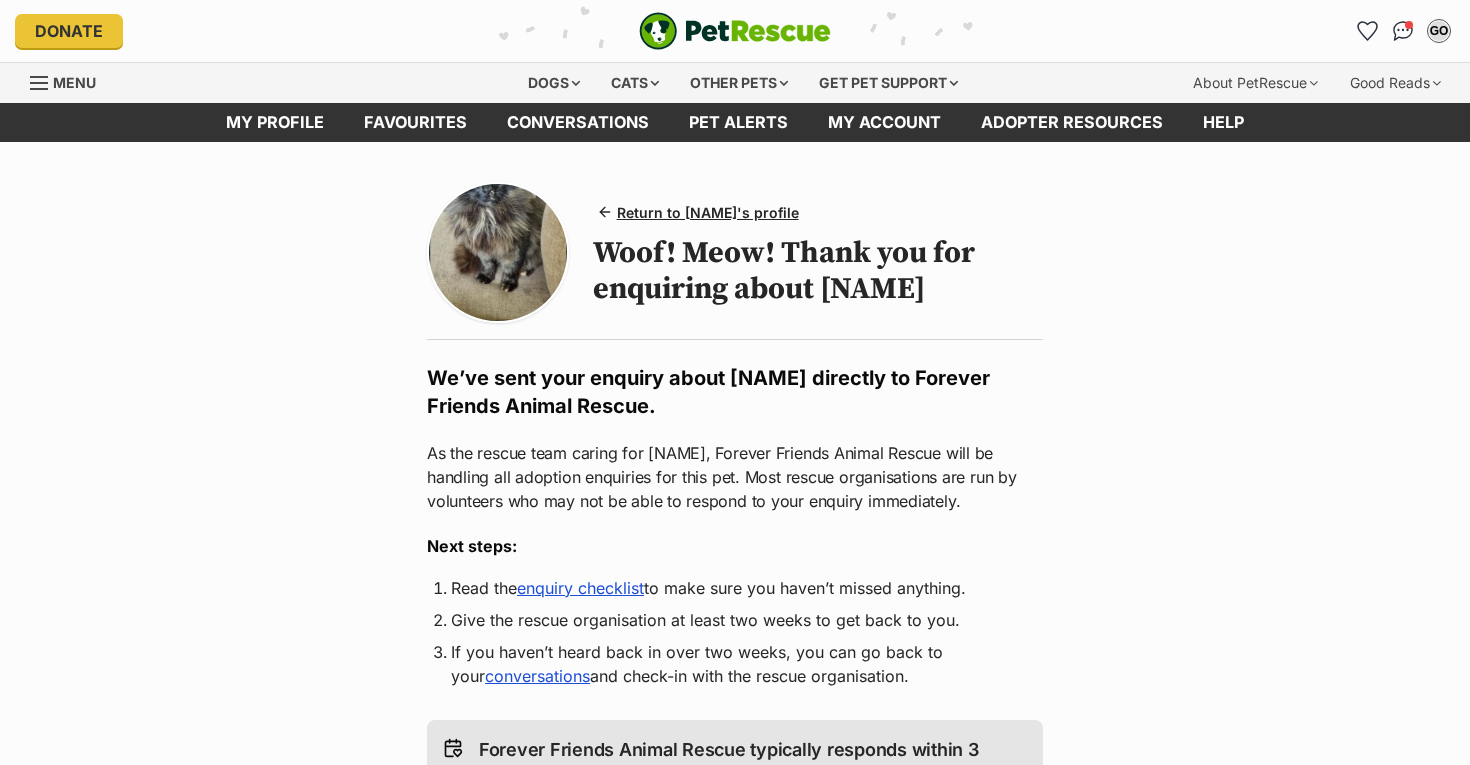 scroll, scrollTop: 0, scrollLeft: 0, axis: both 